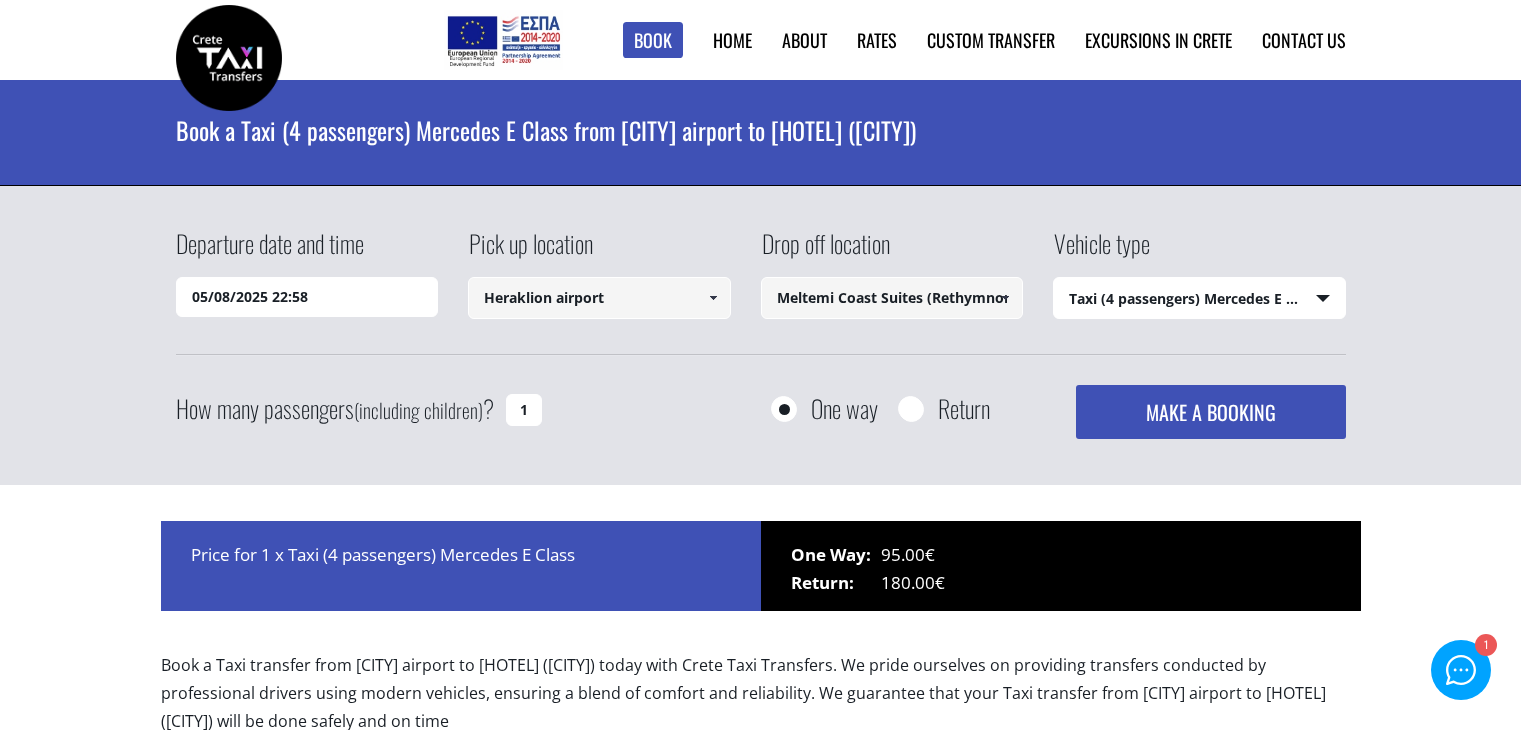 select on "540" 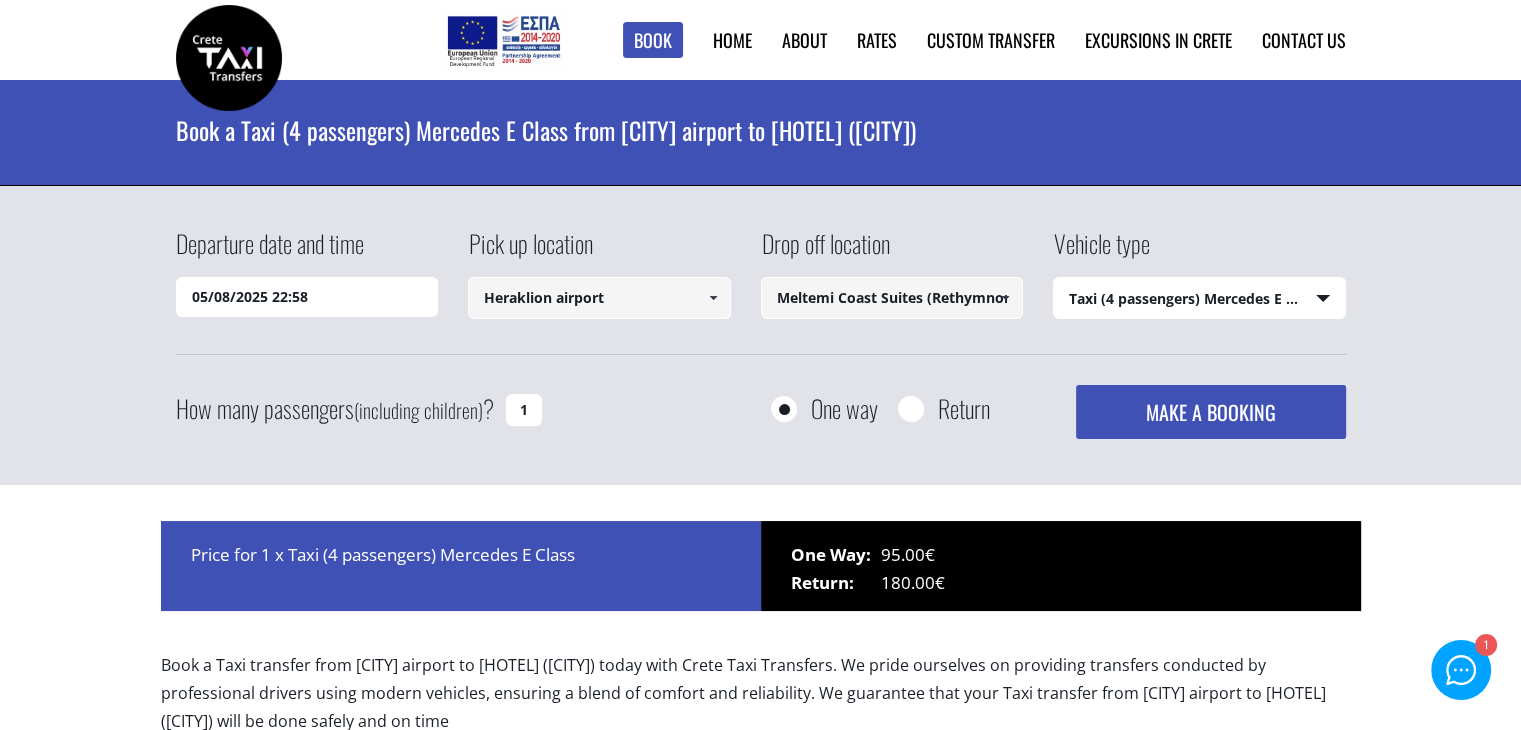 scroll, scrollTop: 0, scrollLeft: 0, axis: both 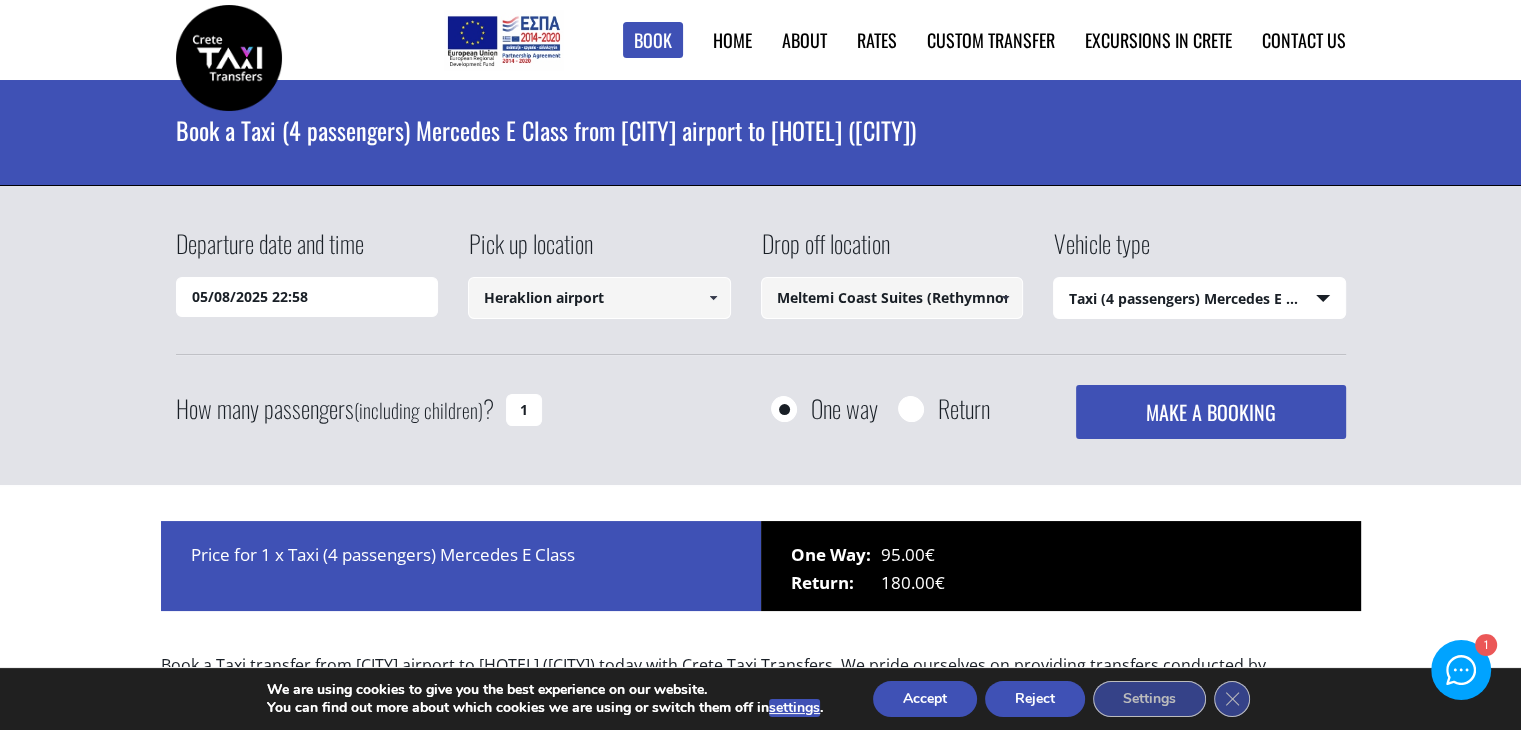 click on "Heraklion airport" at bounding box center (599, 298) 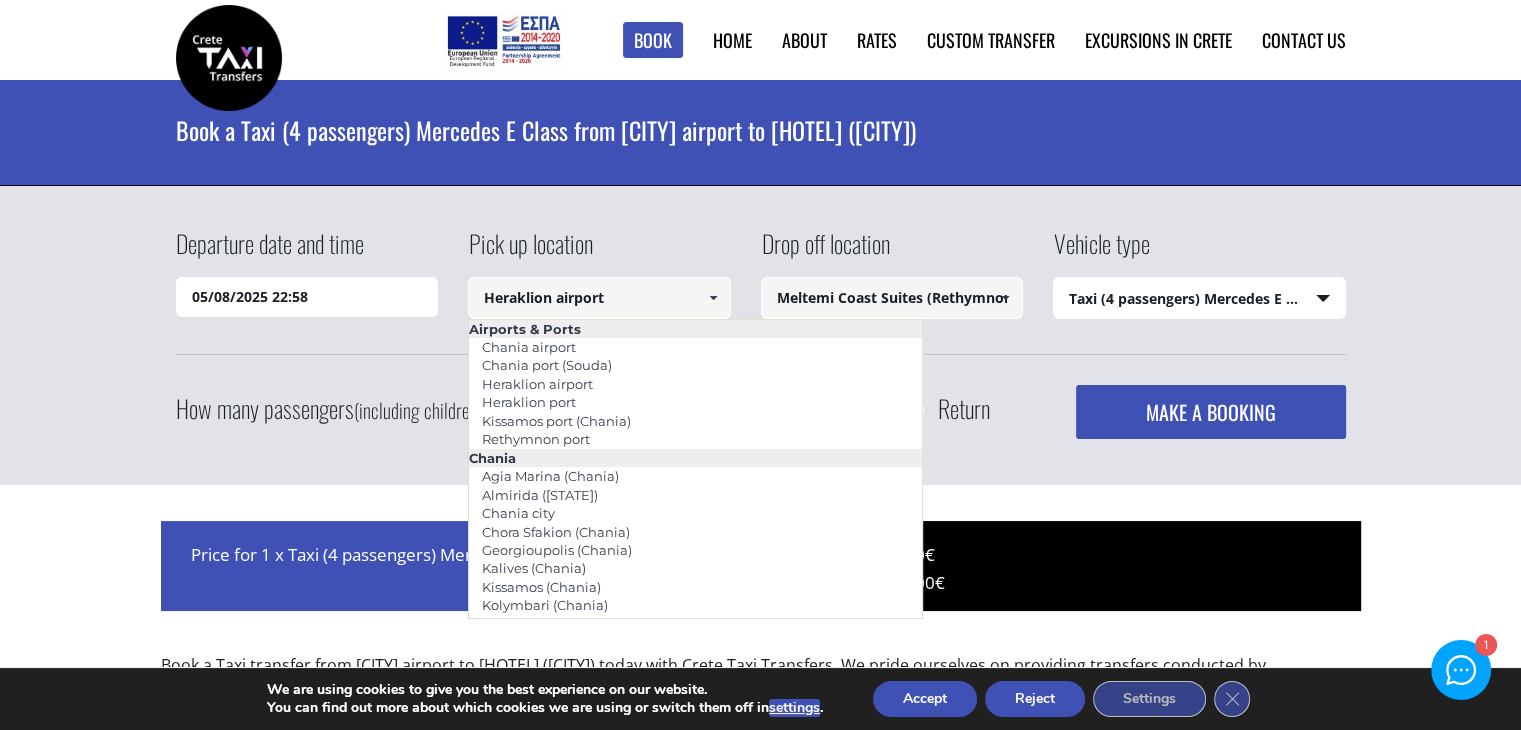 drag, startPoint x: 616, startPoint y: 304, endPoint x: 455, endPoint y: 305, distance: 161.00311 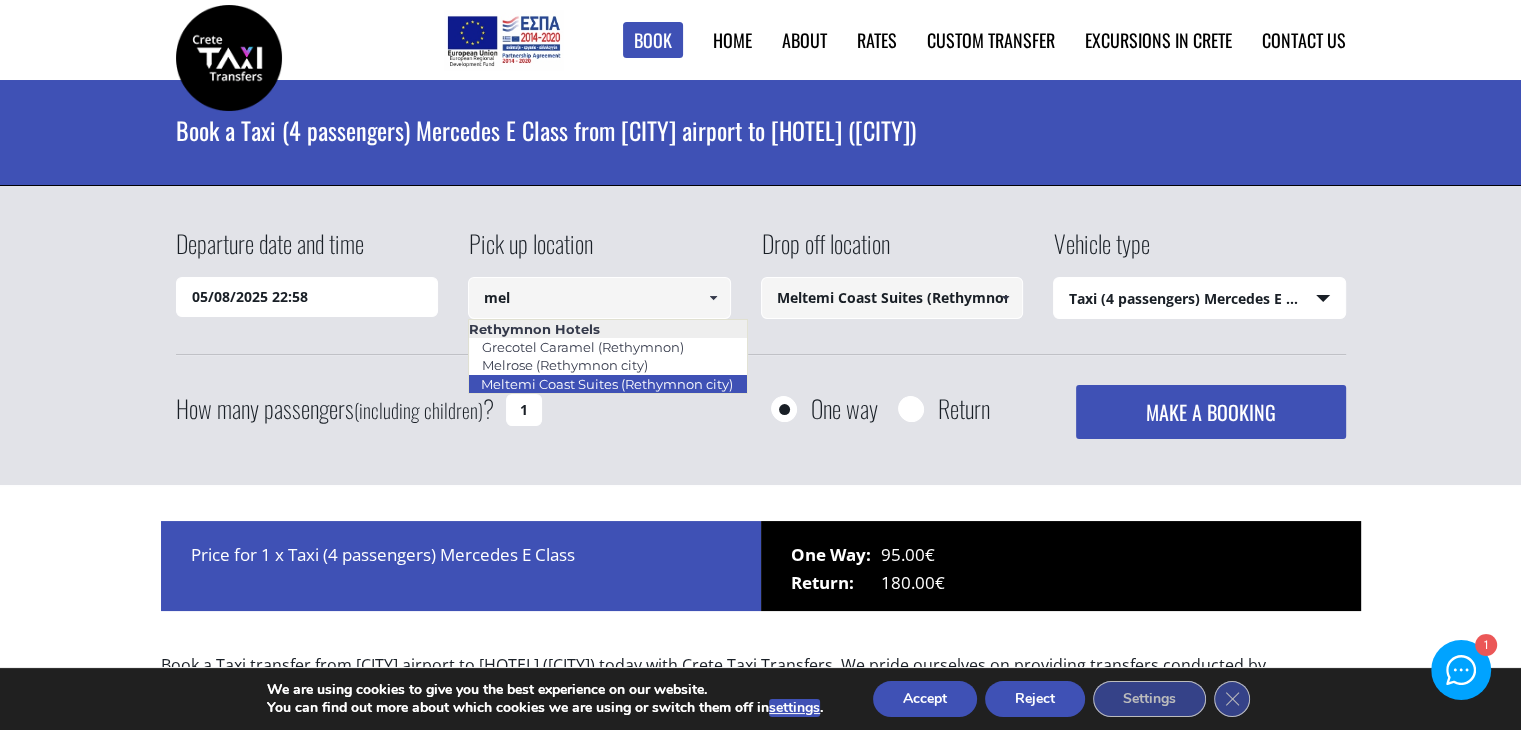 click on "Meltemi Coast Suites (Rethymnon city)" at bounding box center [607, 384] 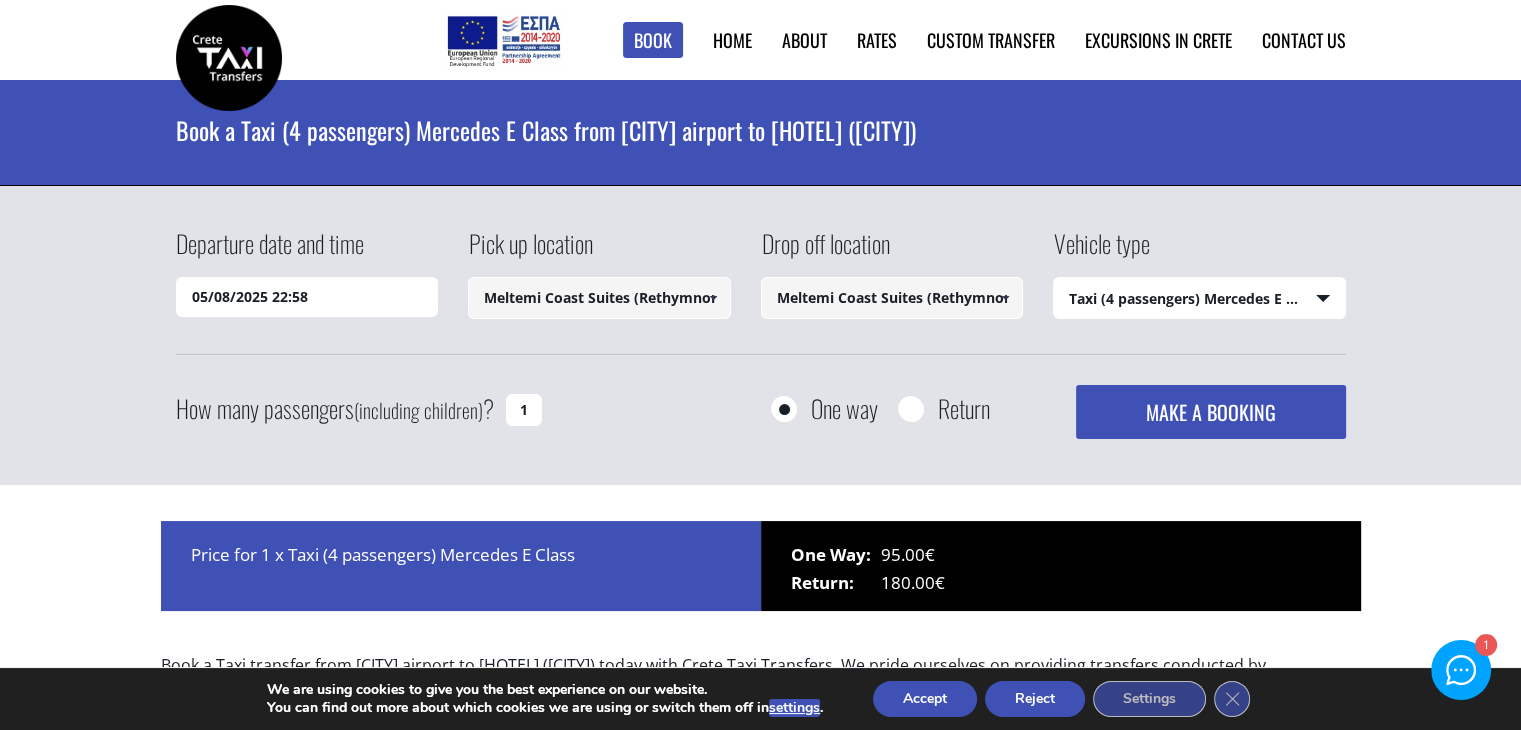 type on "Meltemi Coast Suites (Rethymnon city)" 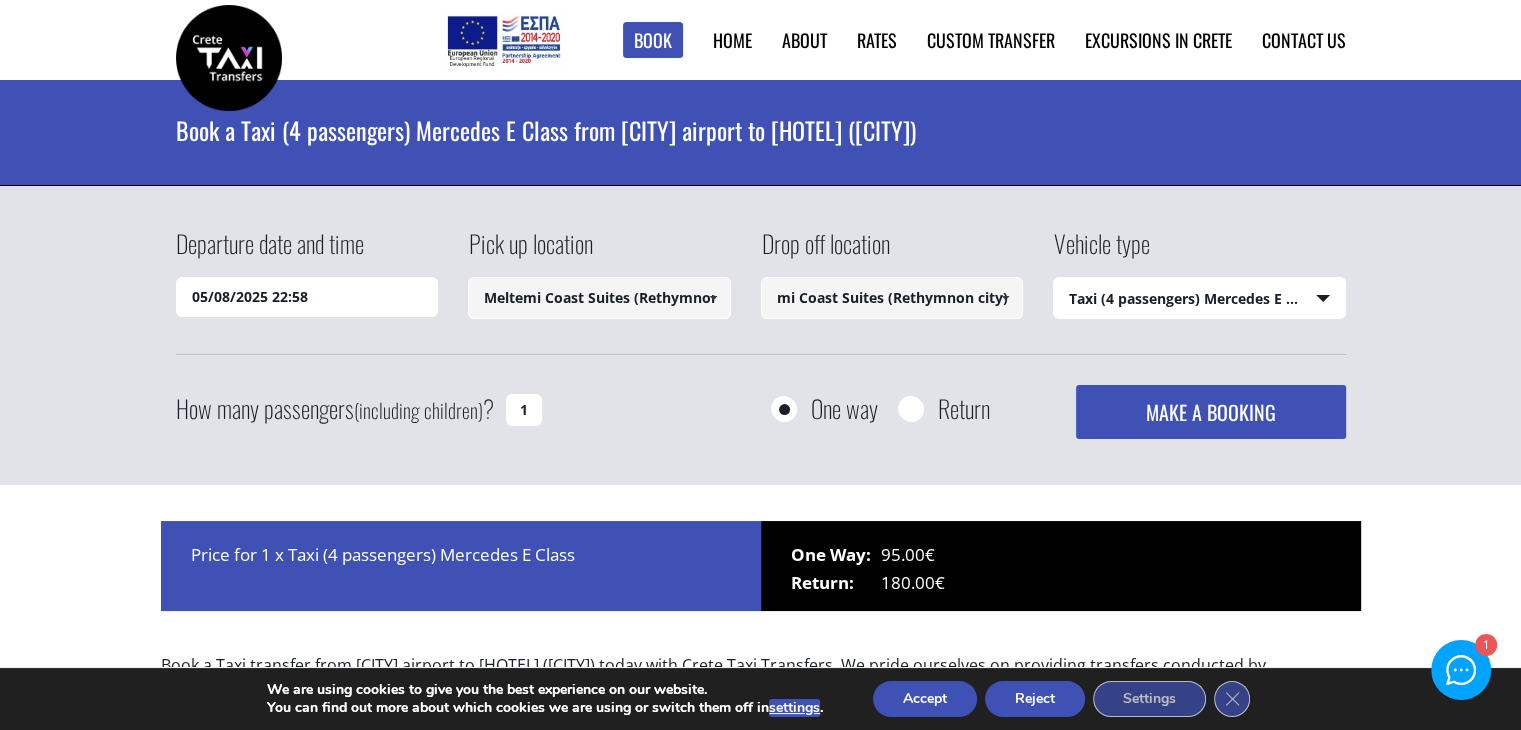 drag, startPoint x: 774, startPoint y: 296, endPoint x: 1100, endPoint y: 285, distance: 326.18552 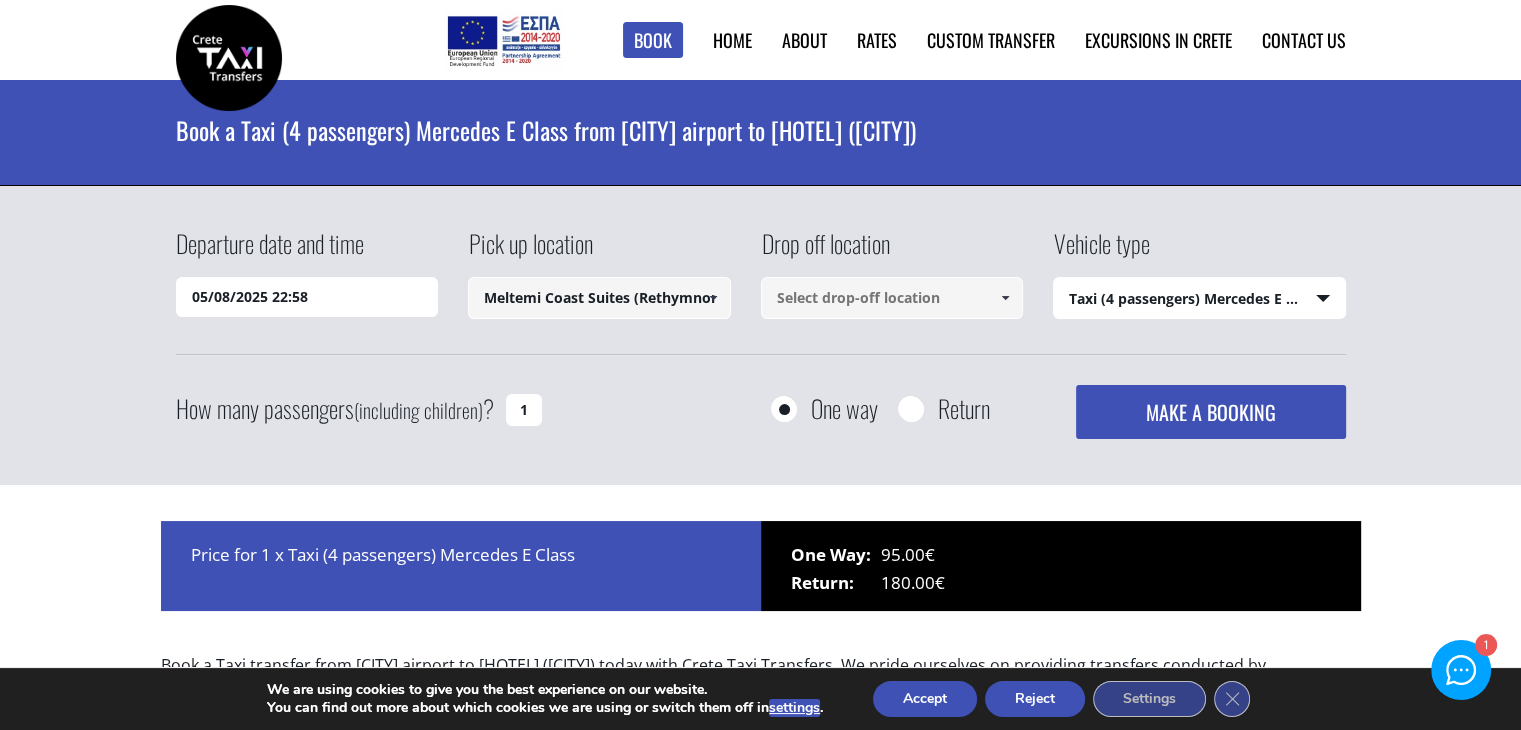 scroll, scrollTop: 0, scrollLeft: 0, axis: both 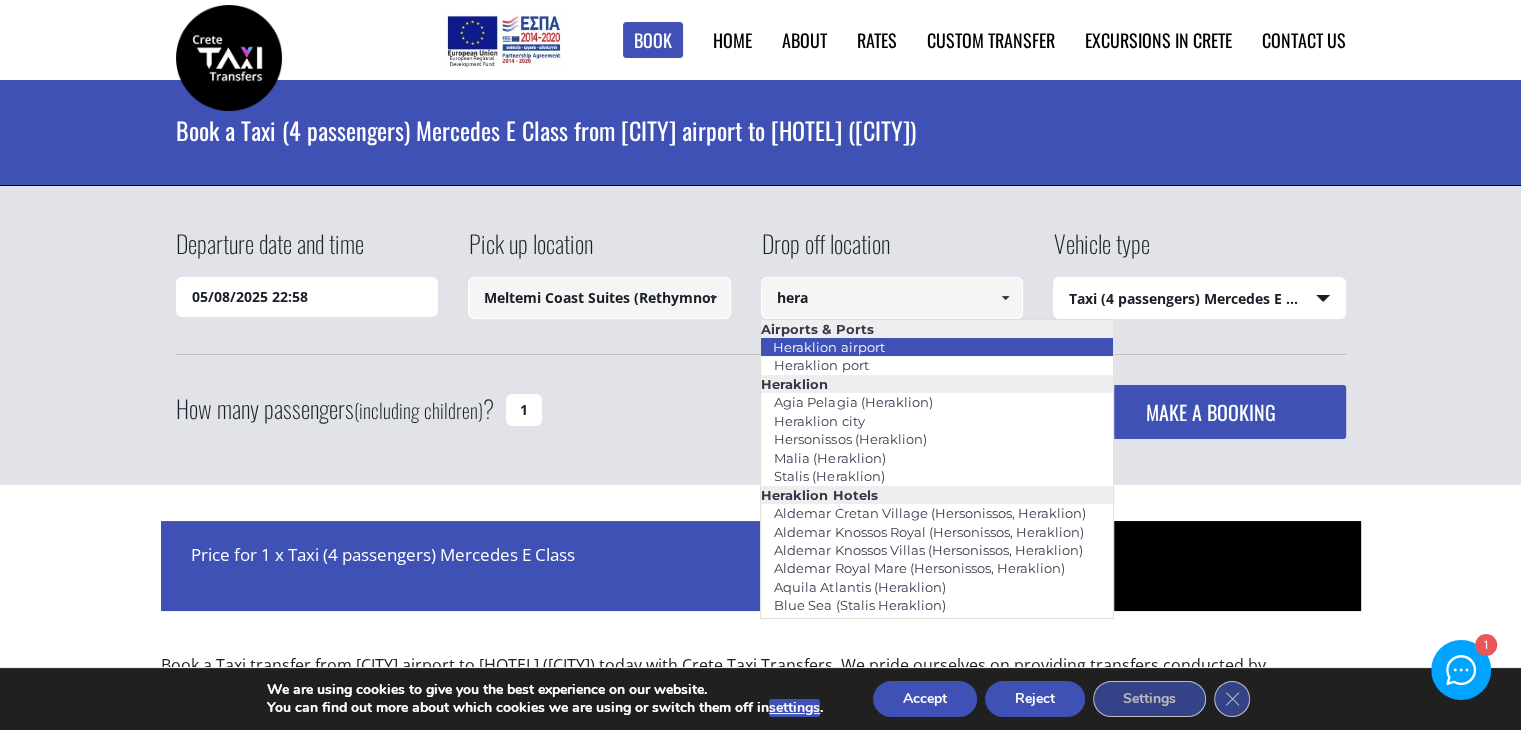 click on "Heraklion airport" at bounding box center (828, 347) 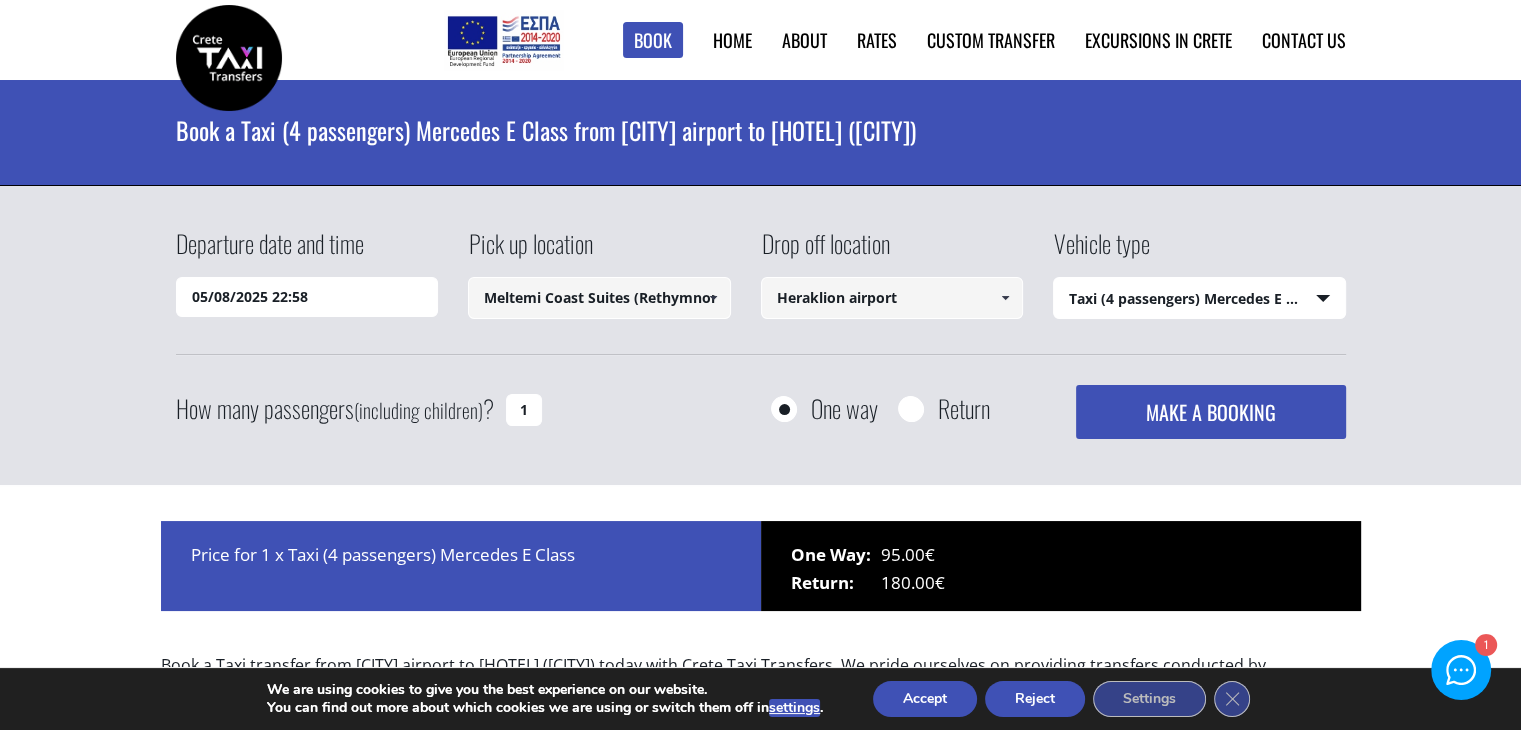 type on "Heraklion airport" 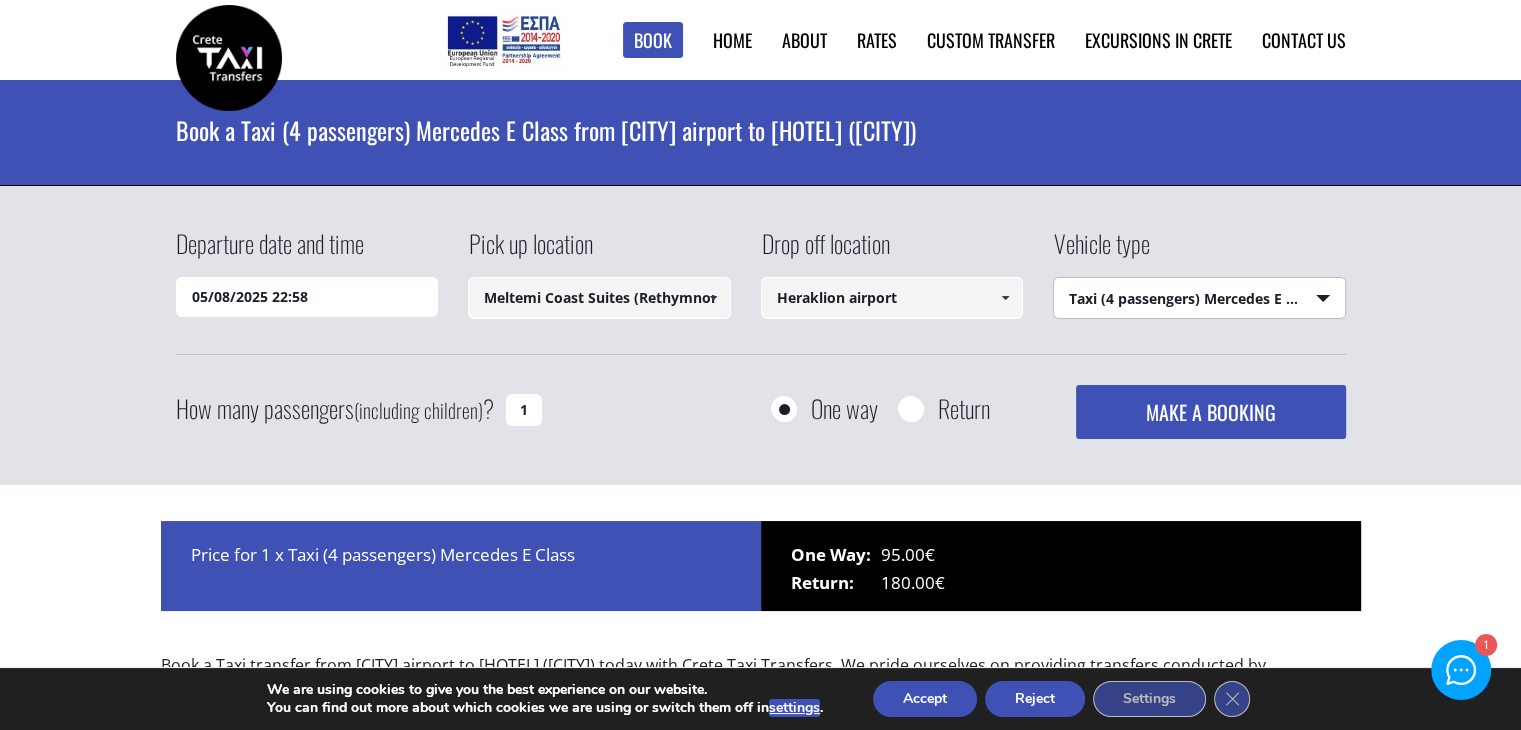 click on "Select vehicle type Taxi (4 passengers) Mercedes E Class Mini Van (7 passengers) Mercedes Vito Mini Bus (10 passengers) Mercedes Sprinter Mini Bus 16 (16 passengers) Mercedes Sprinter" at bounding box center (1199, 299) 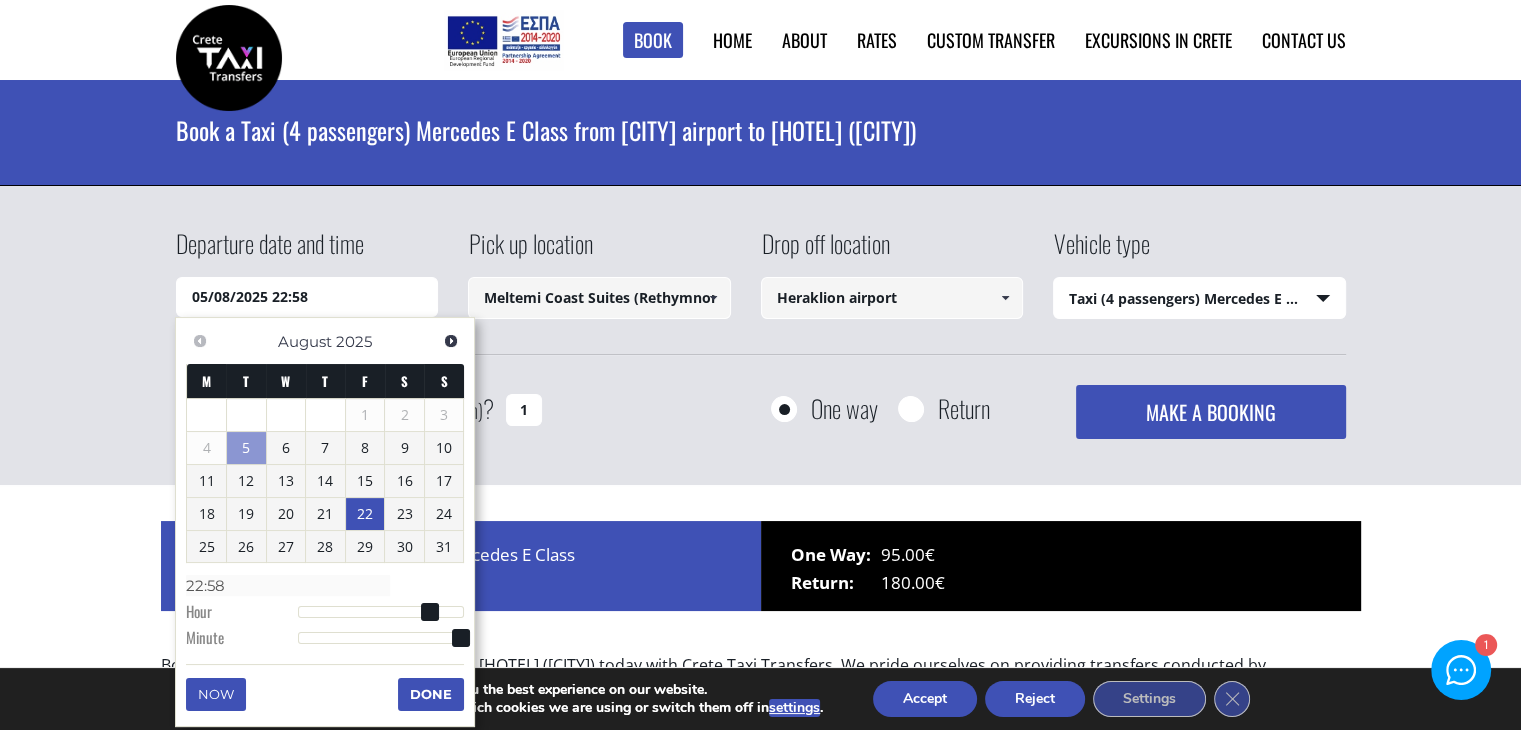 click on "22" at bounding box center (365, 514) 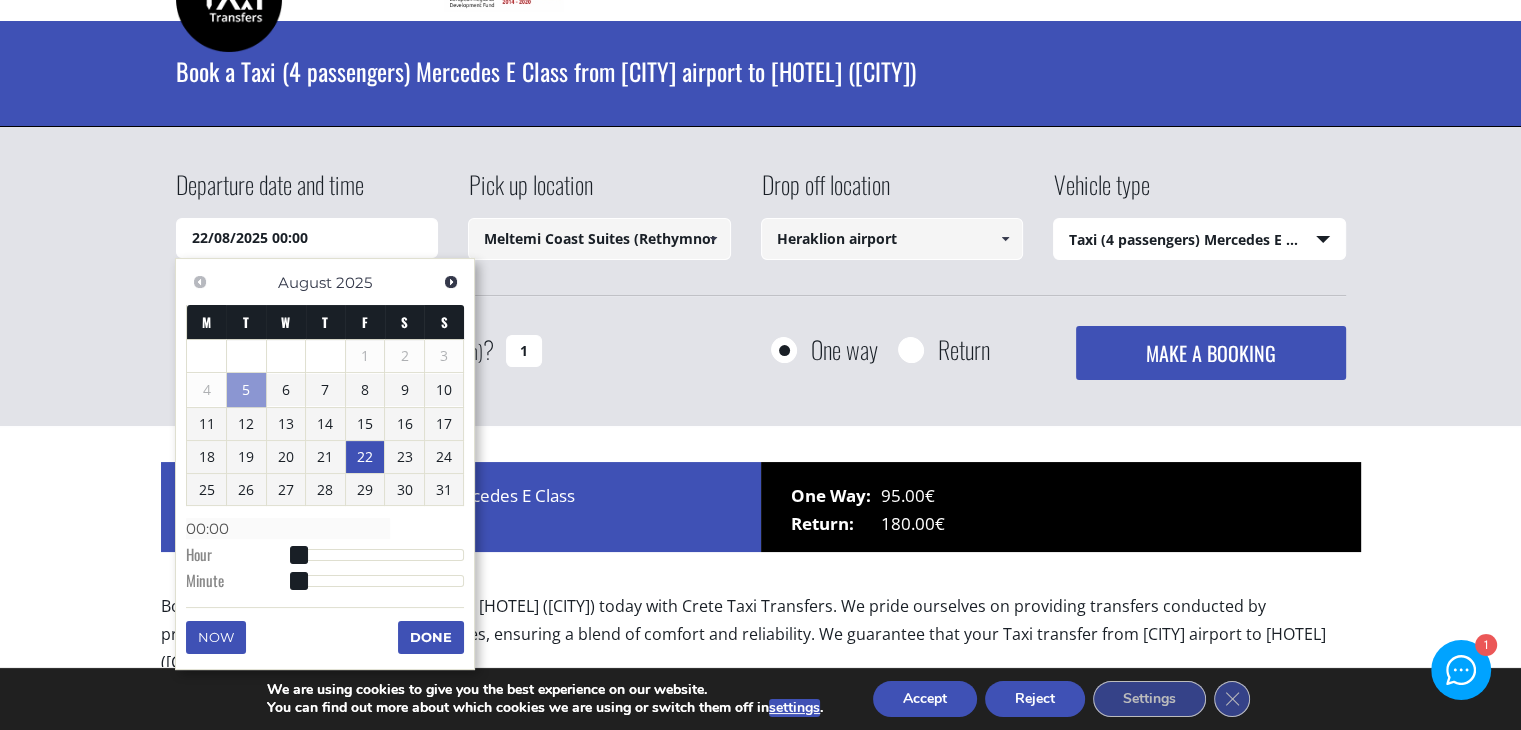 scroll, scrollTop: 60, scrollLeft: 0, axis: vertical 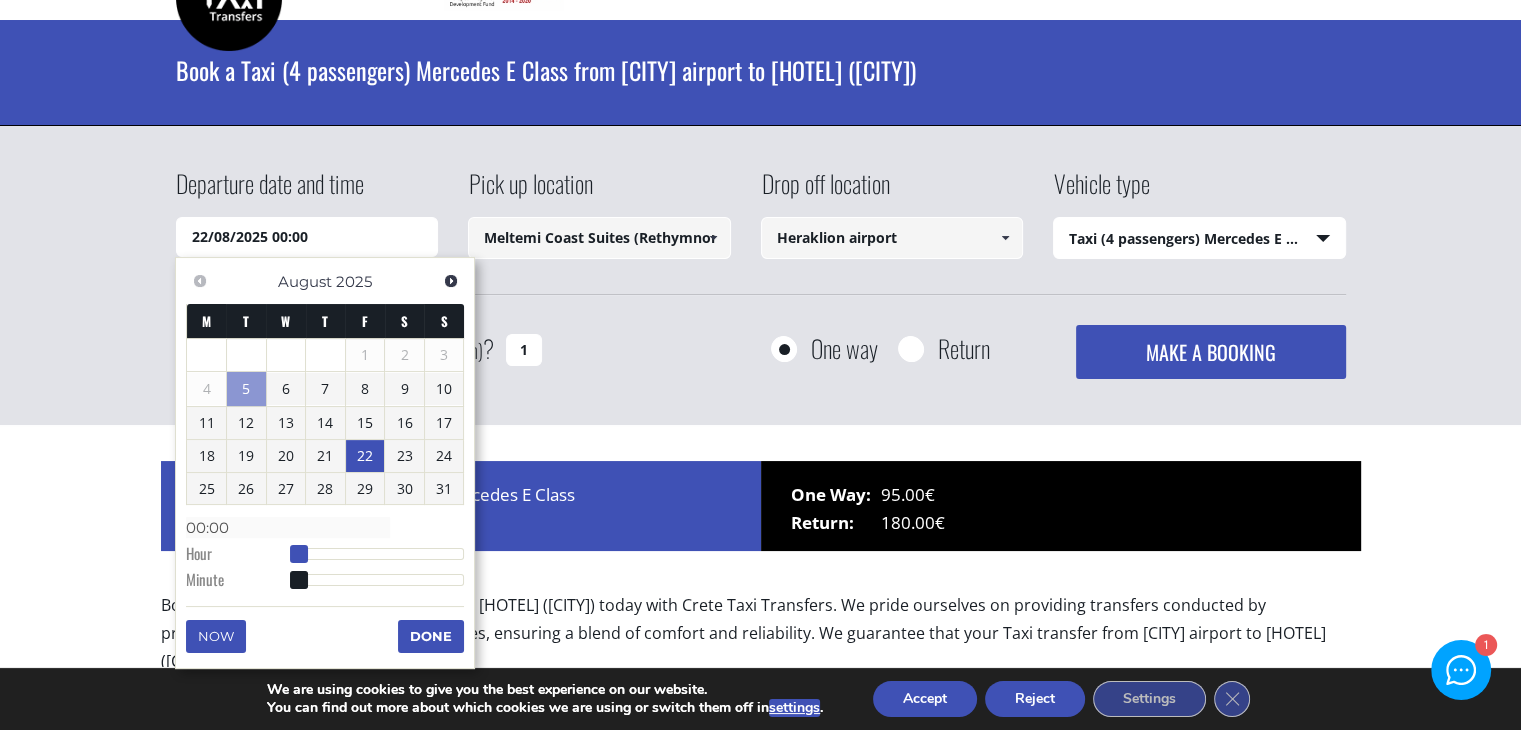 type on "22/08/2025 01:00" 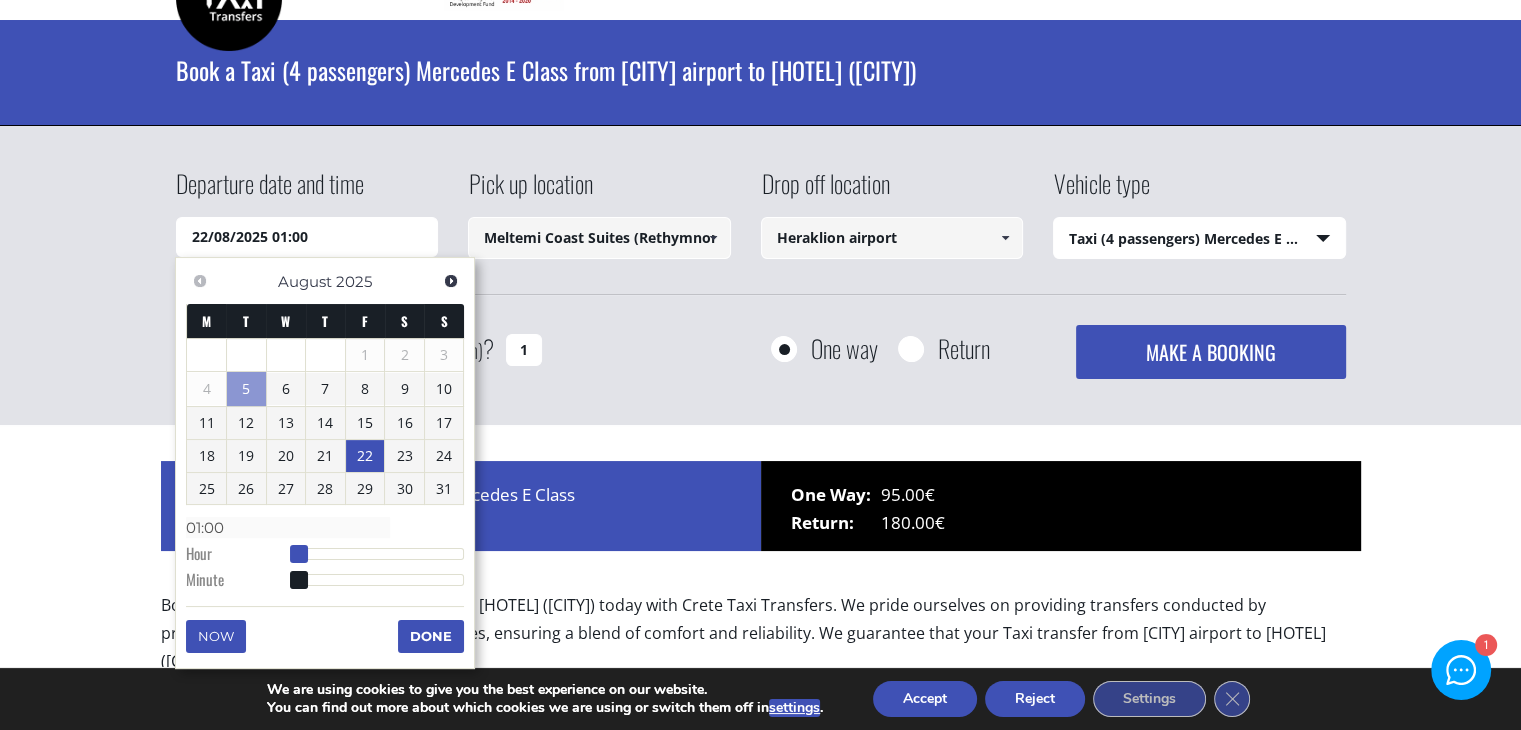 type on "22/08/2025 02:00" 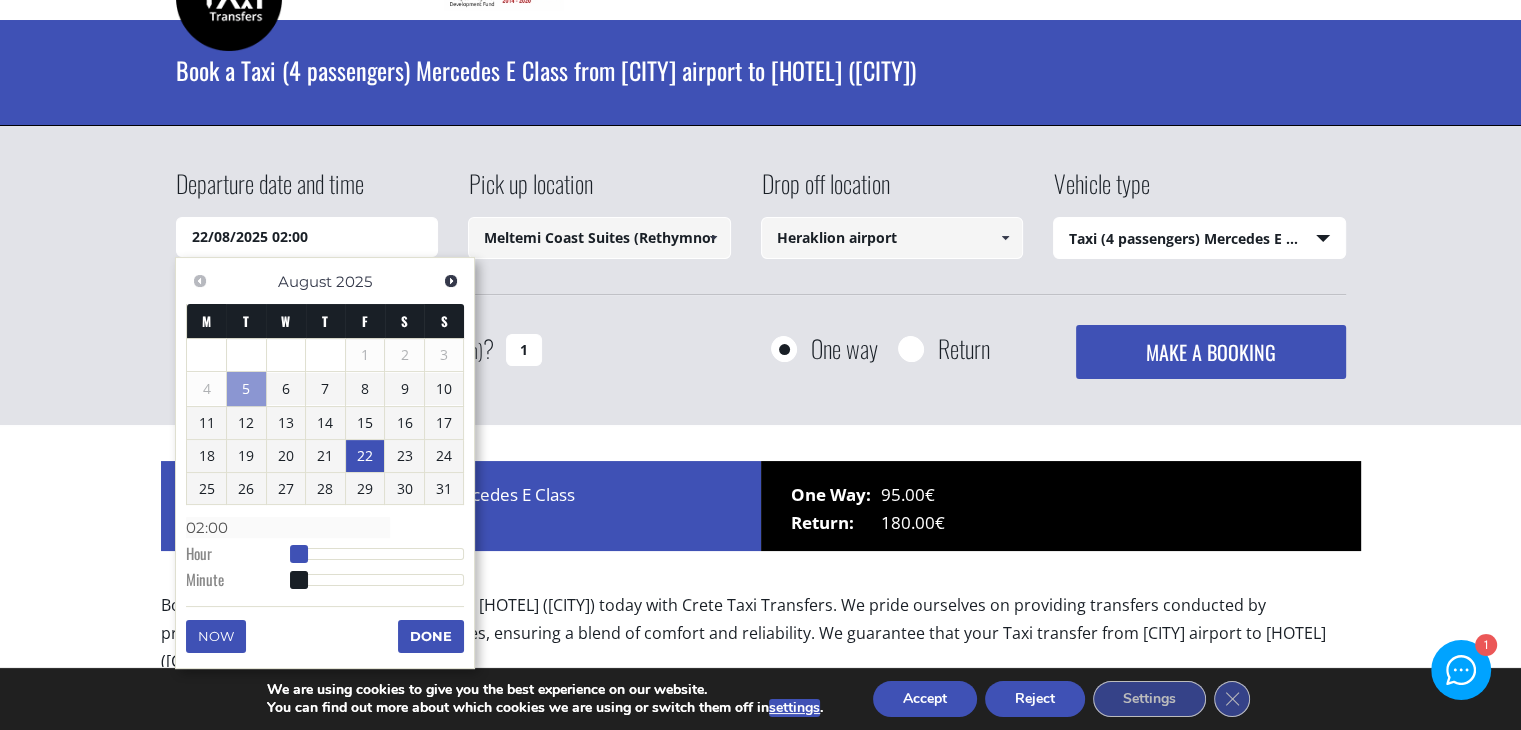 type on "22/08/2025 03:00" 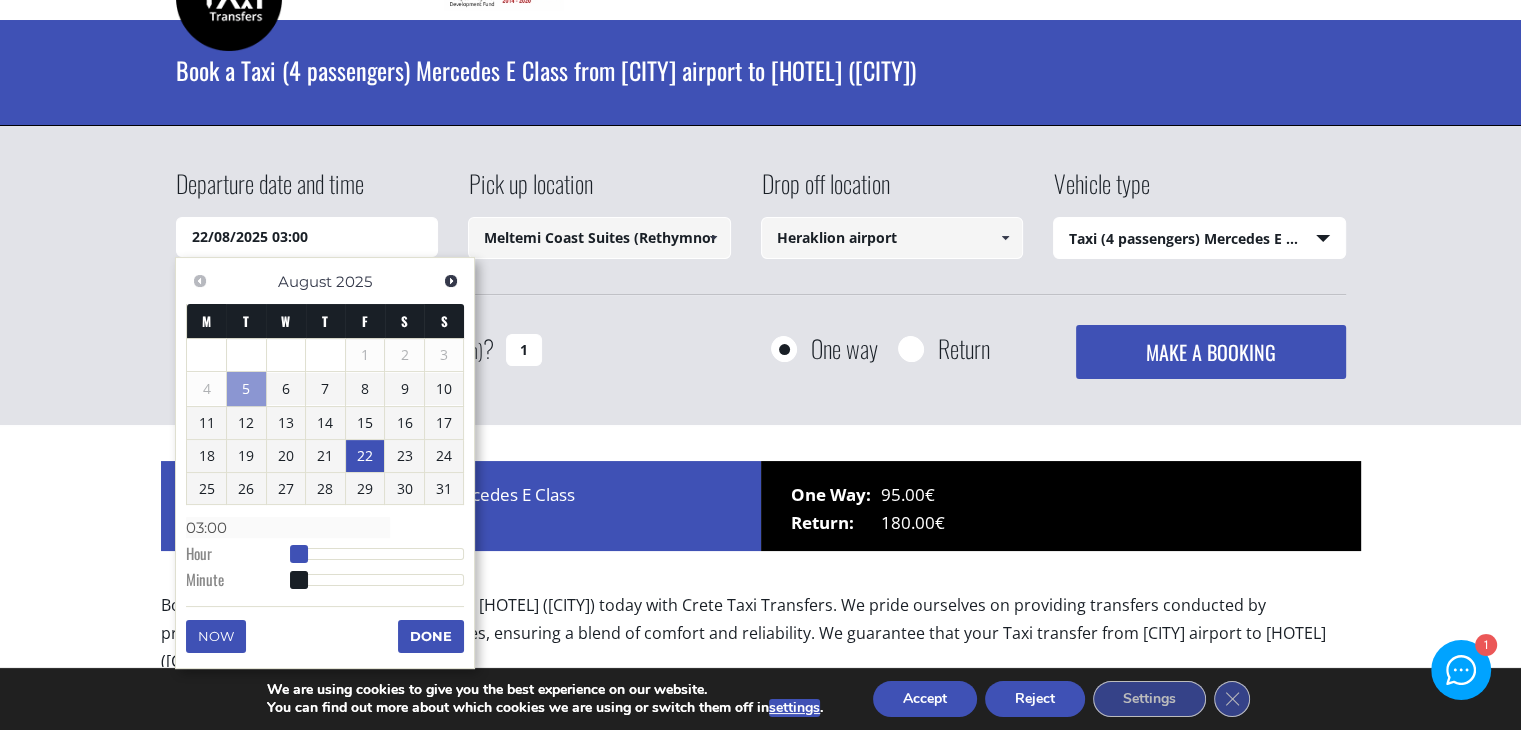 type on "22/08/2025 04:00" 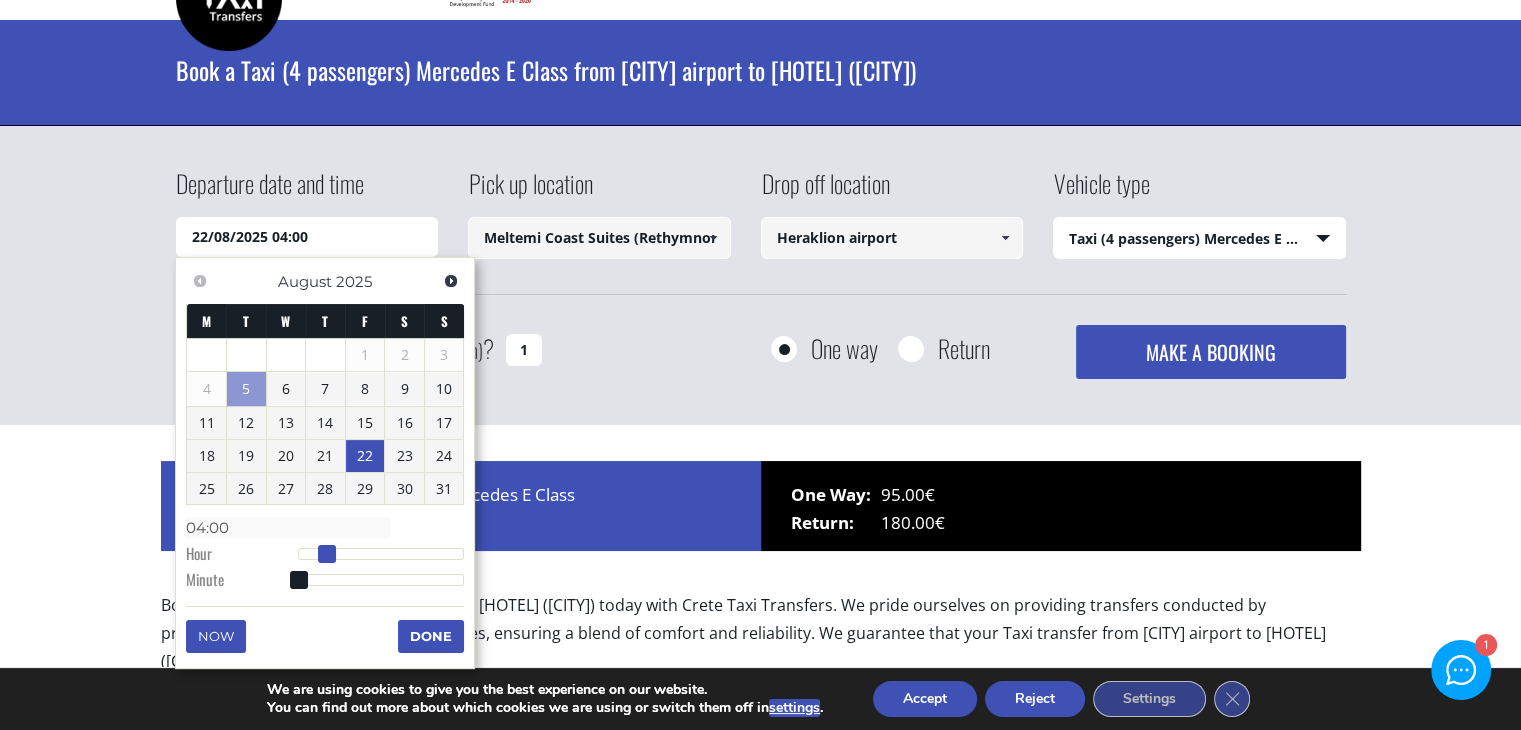 type on "22/08/2025 05:00" 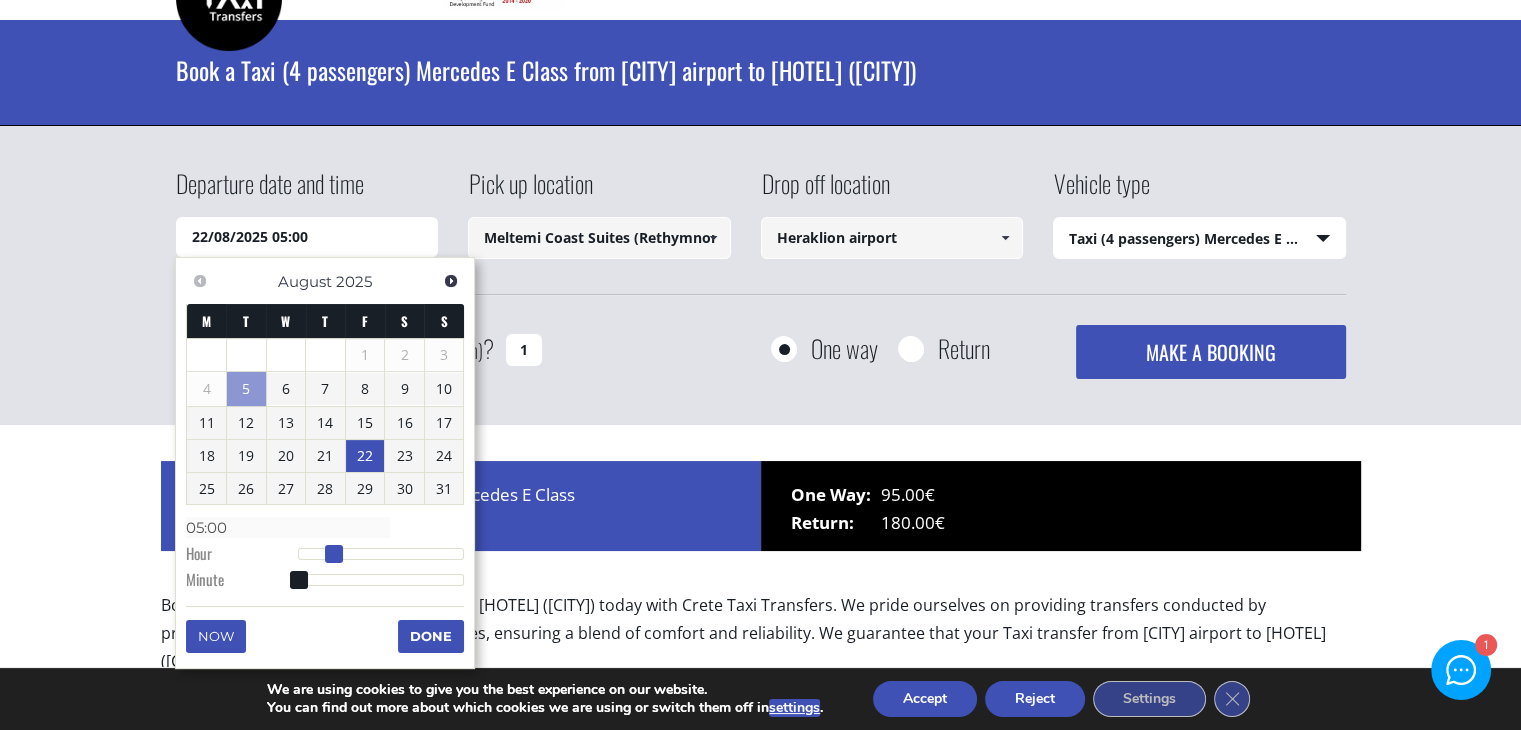 type on "22/08/2025 06:00" 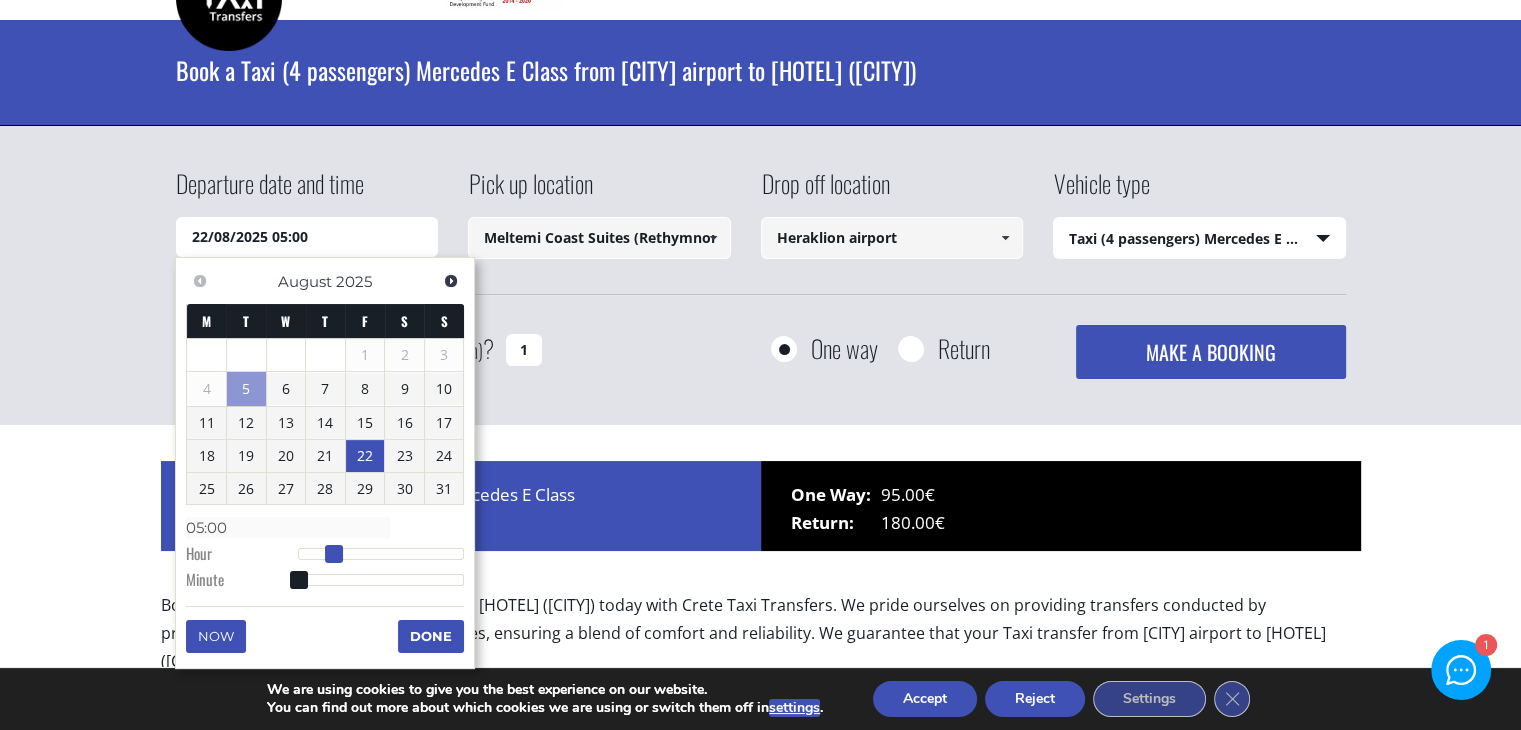 type on "06:00" 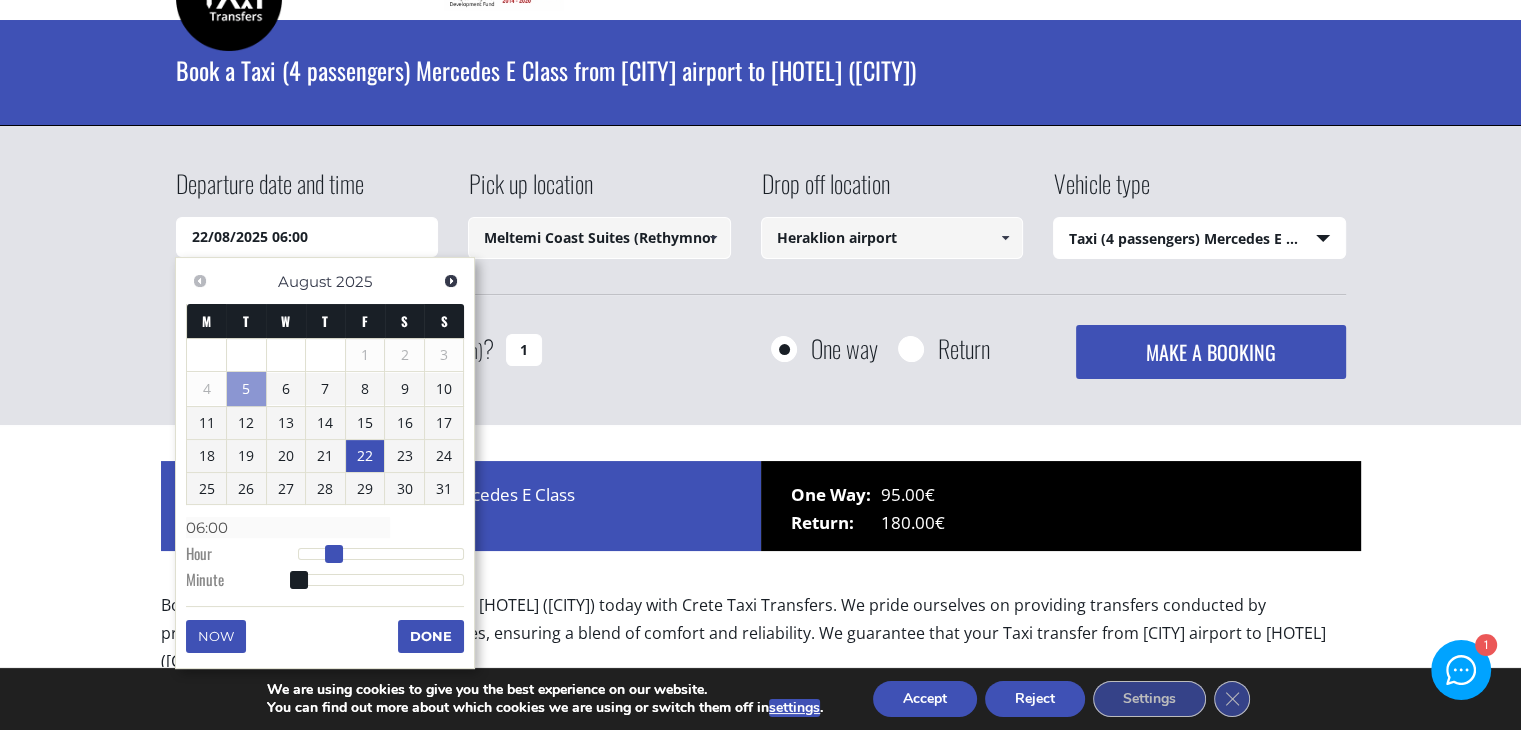 type on "22/08/2025 07:00" 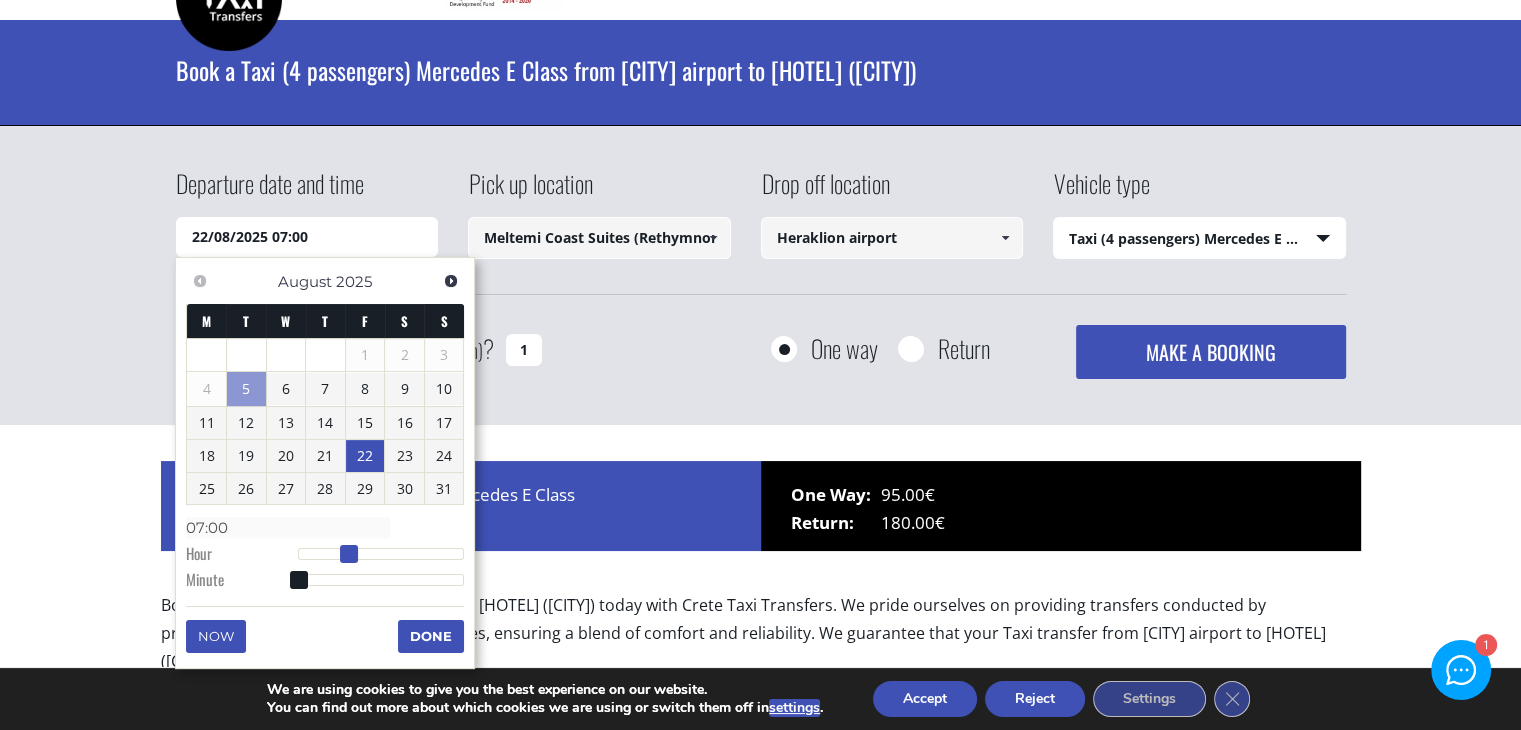 type on "22/08/2025 08:00" 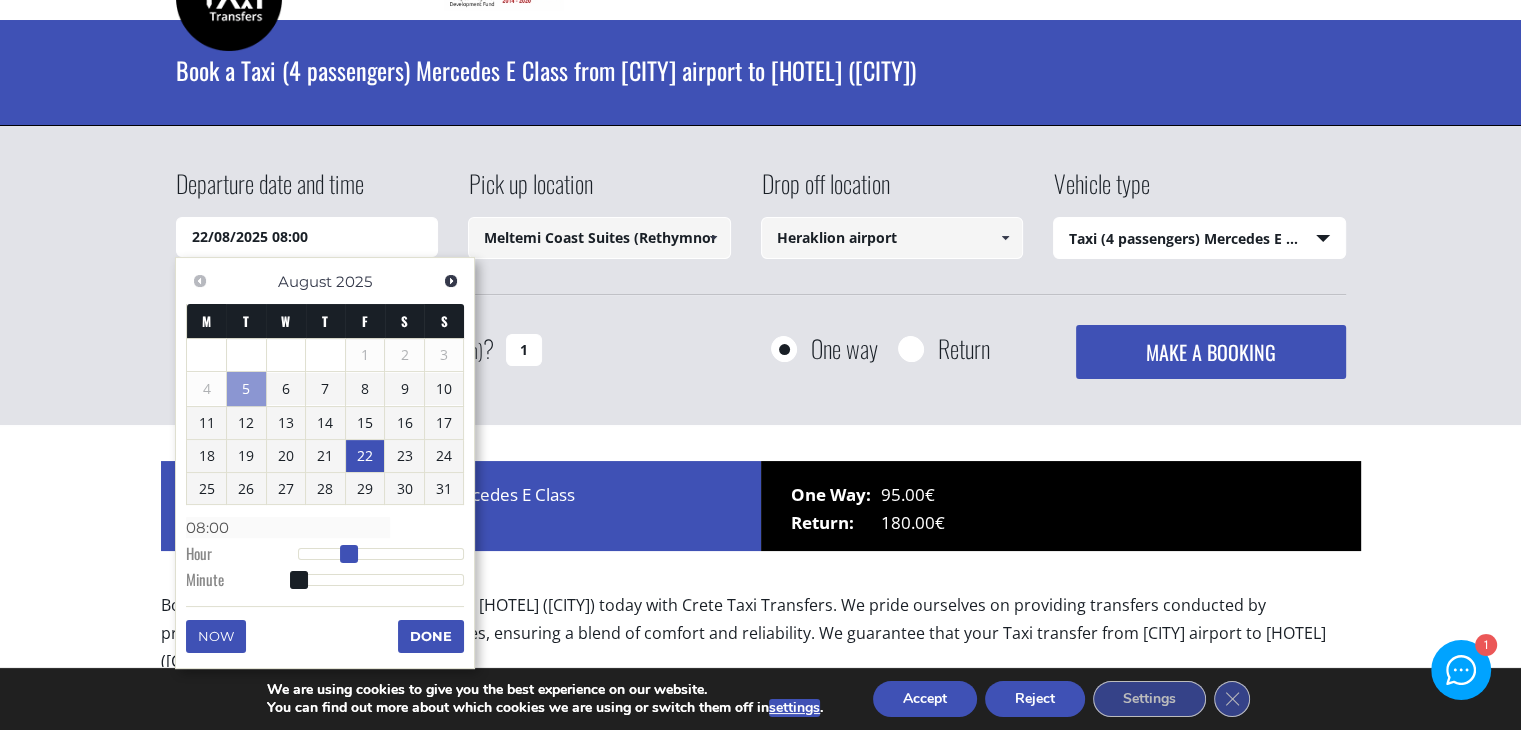 type on "22/08/2025 09:00" 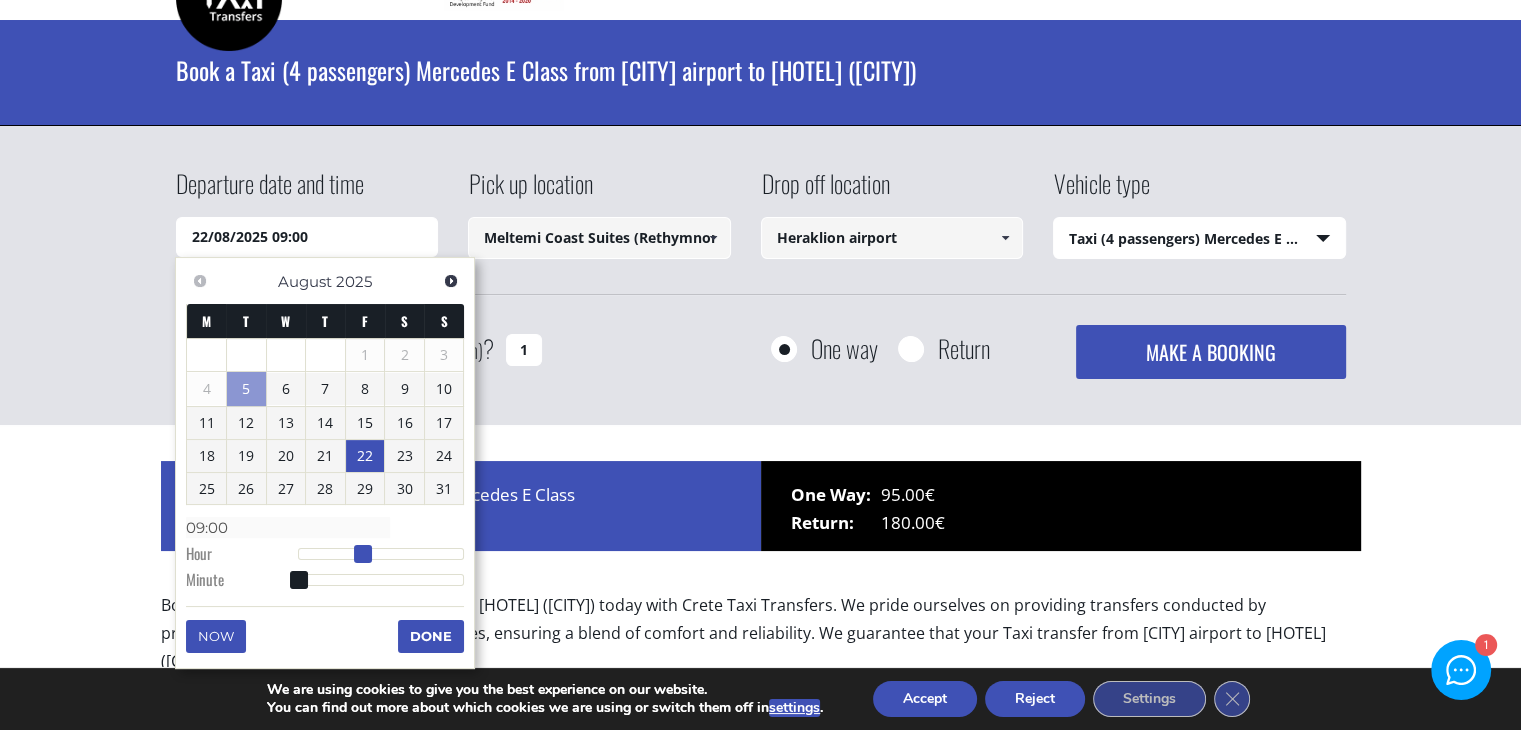 type on "22/08/2025 10:00" 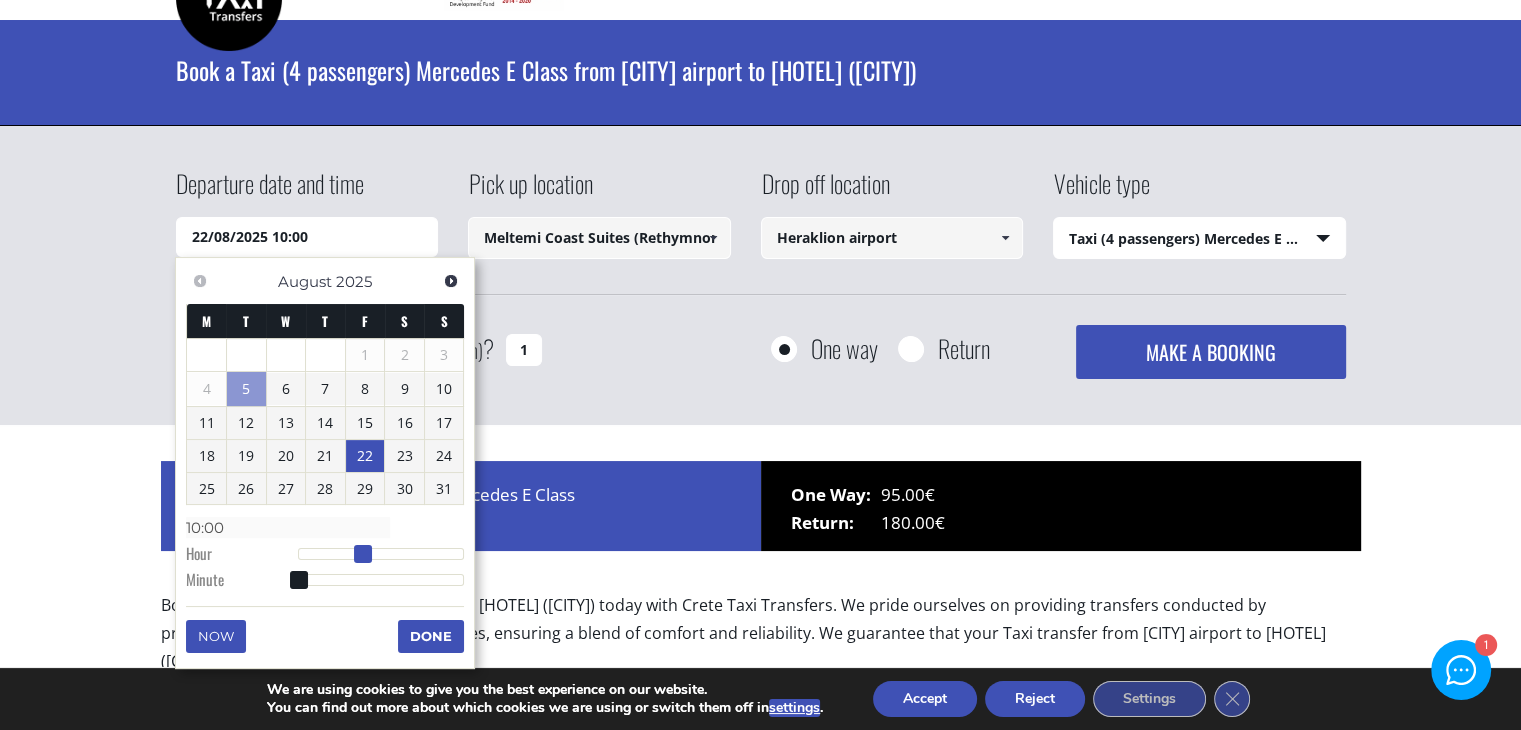 type on "22/08/2025 11:00" 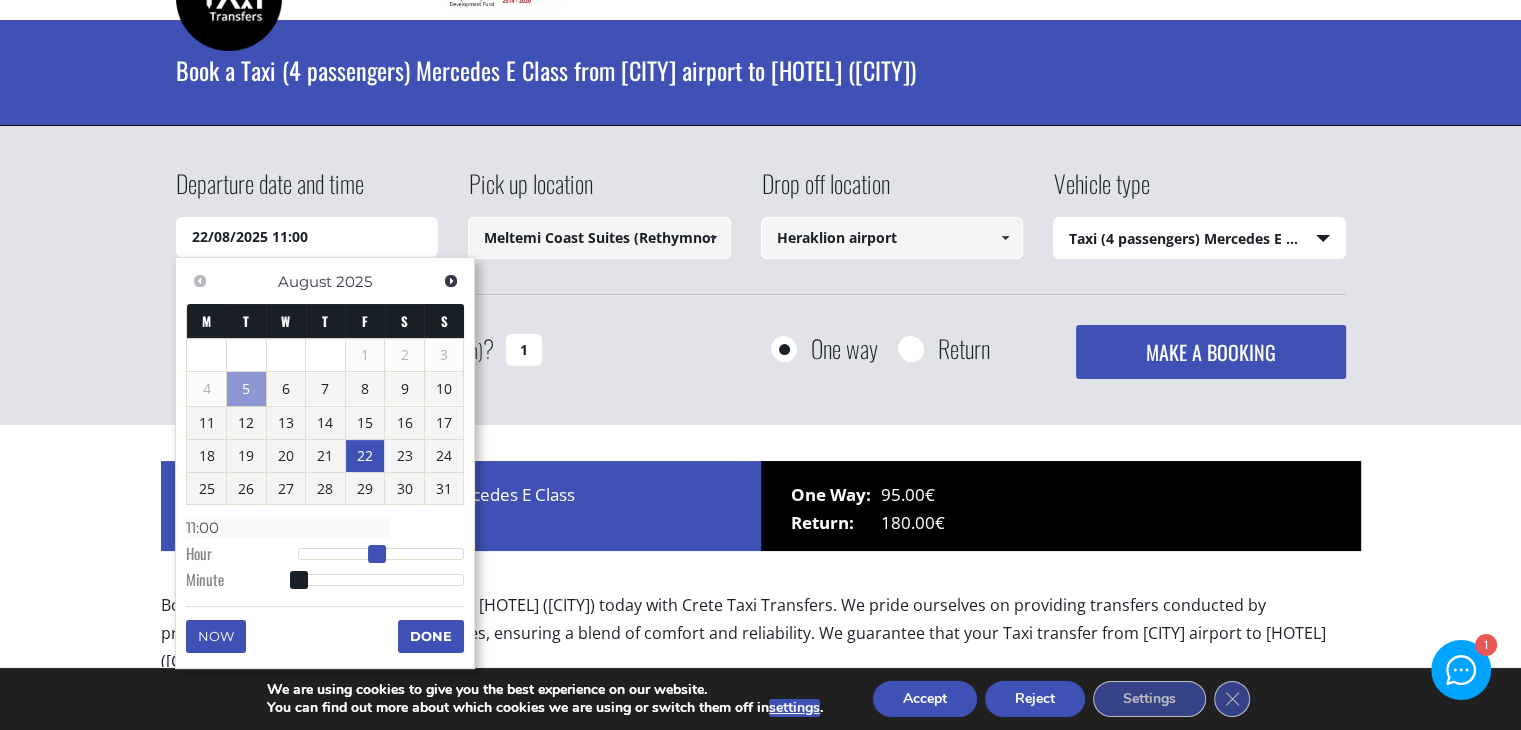 type on "22/08/2025 12:00" 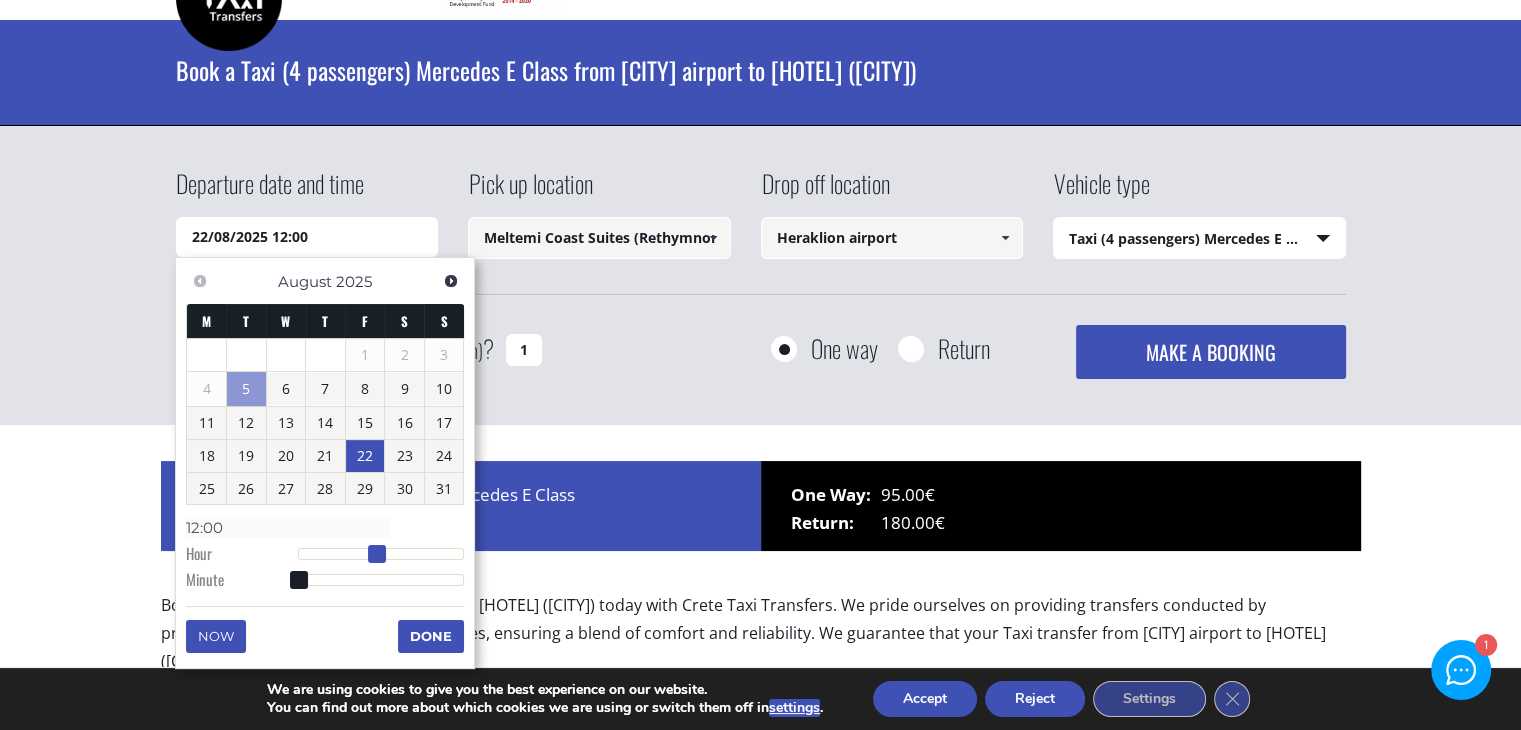 type on "22/08/2025 13:00" 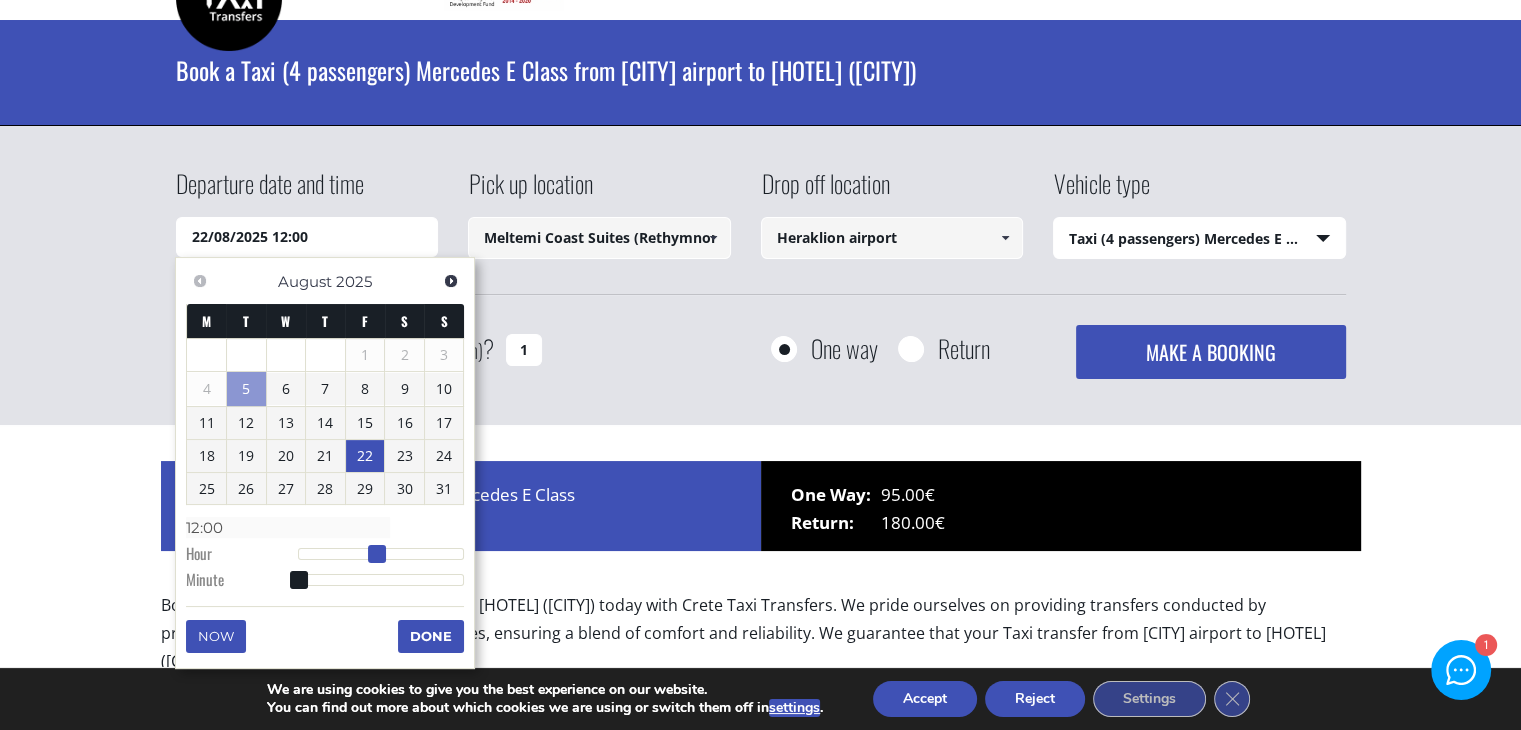 type on "13:00" 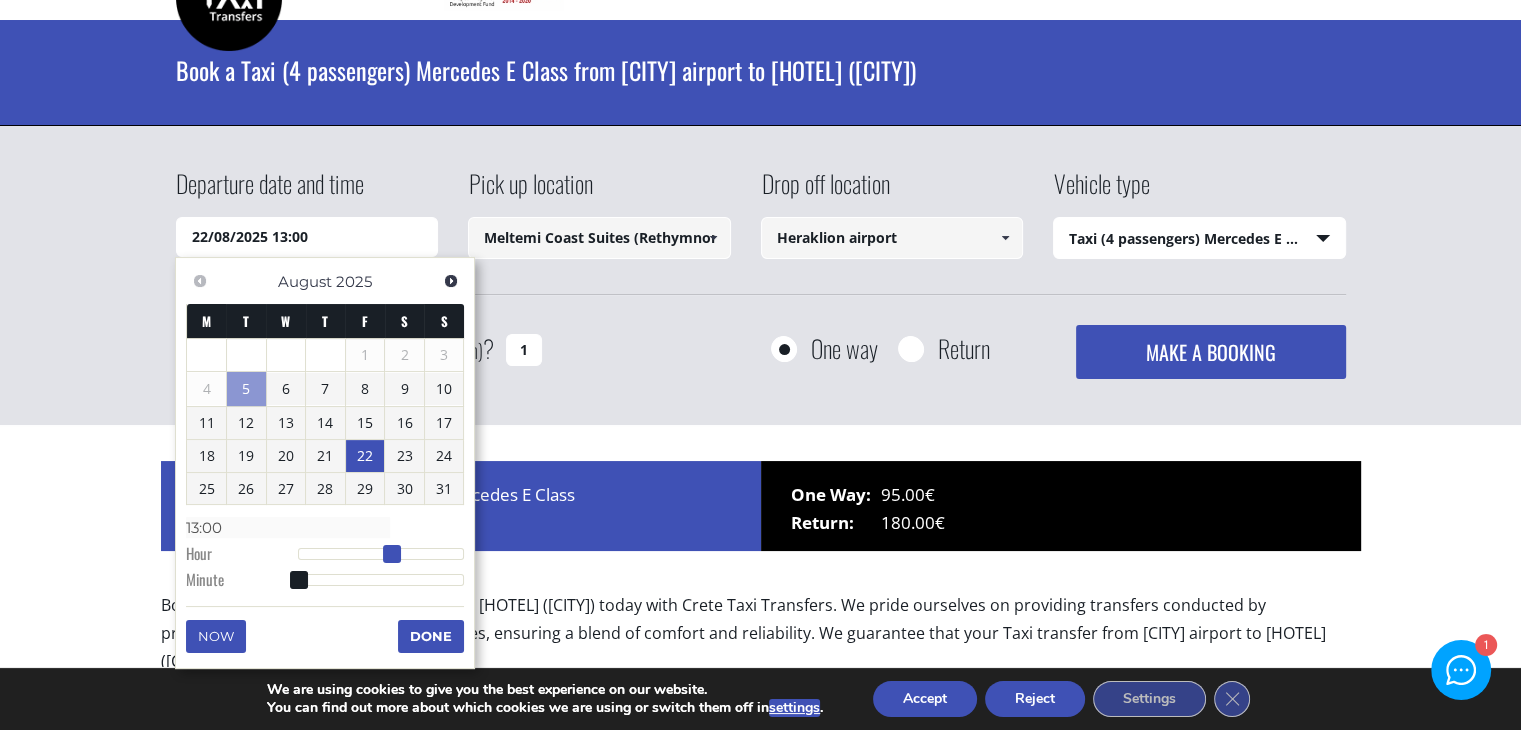 type on "22/08/2025 14:00" 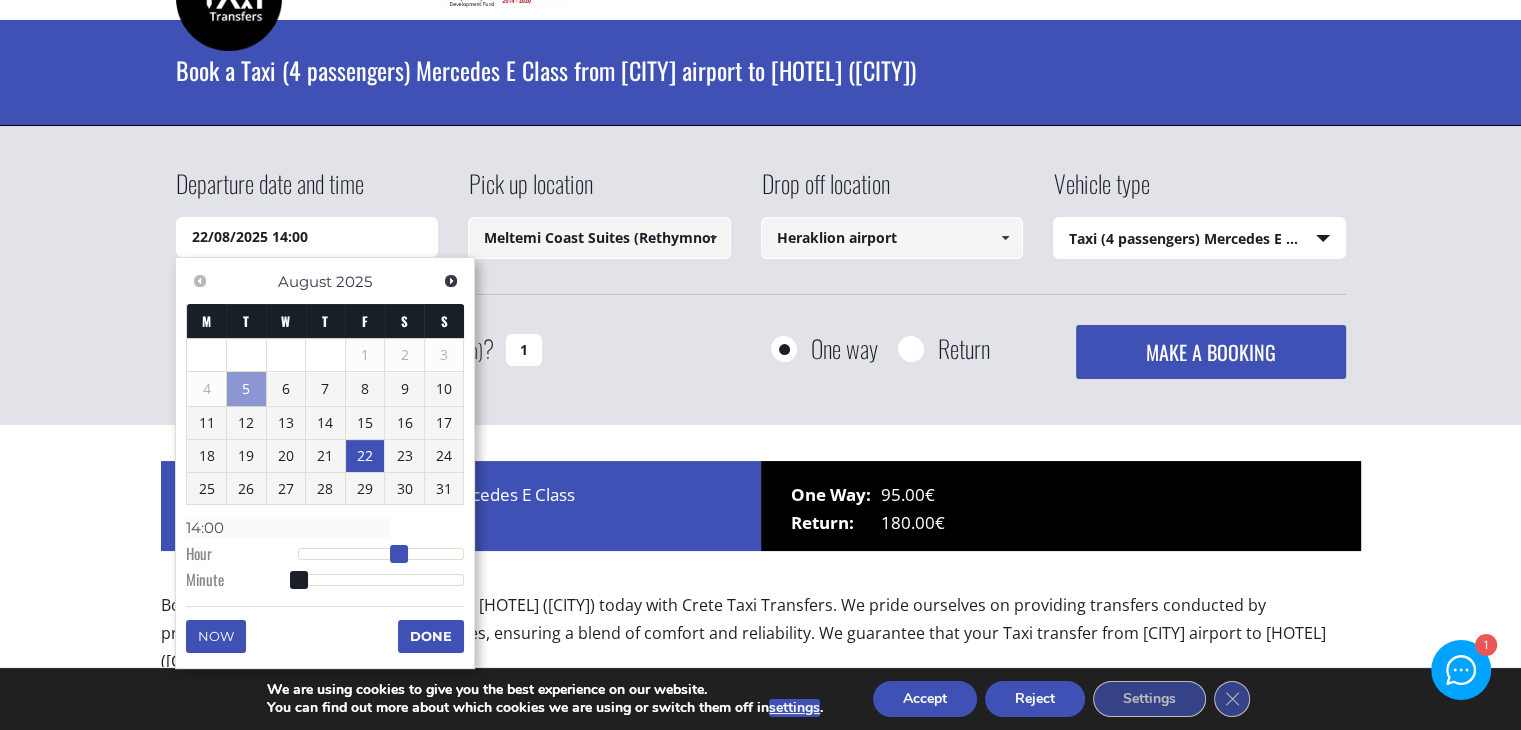 type on "22/08/2025 13:00" 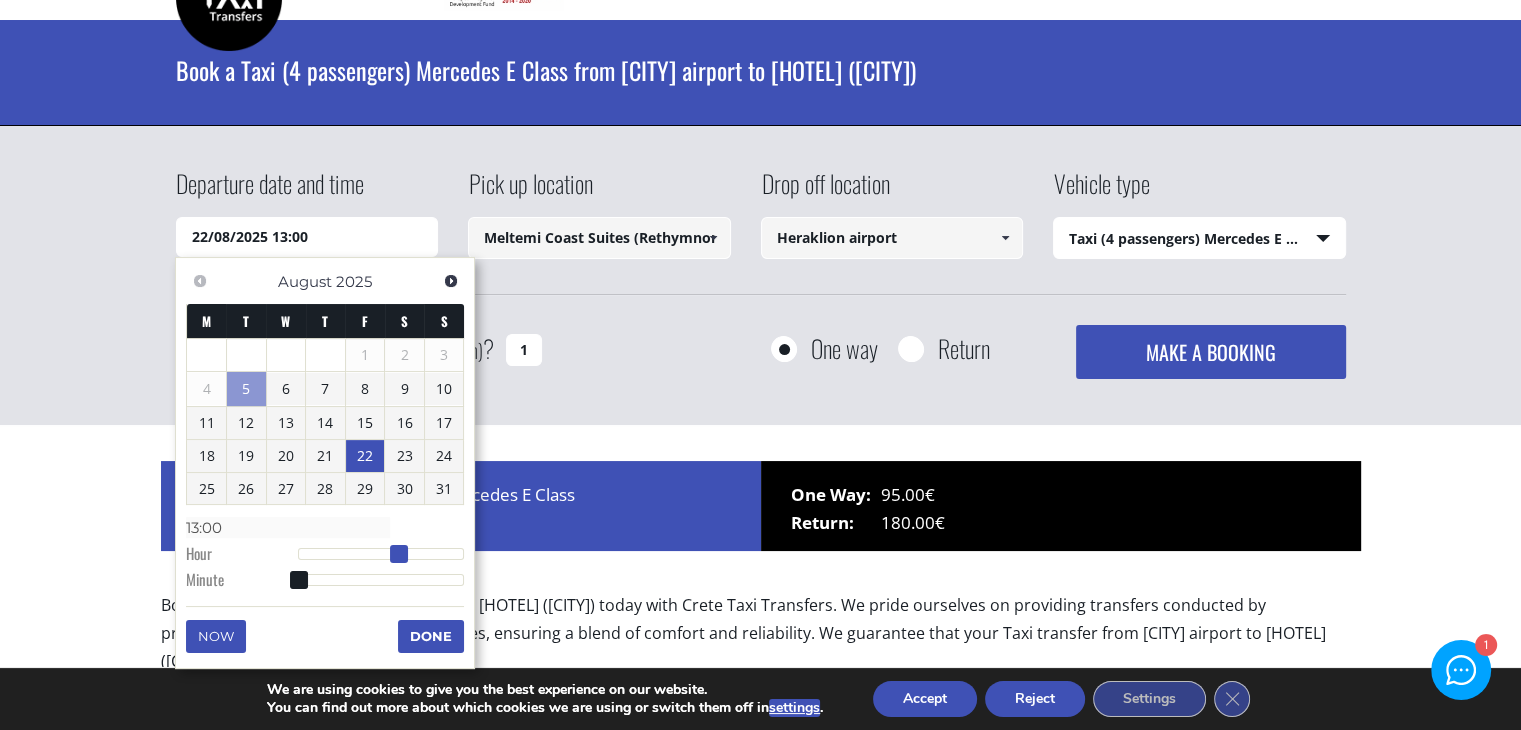type on "22/08/2025 14:00" 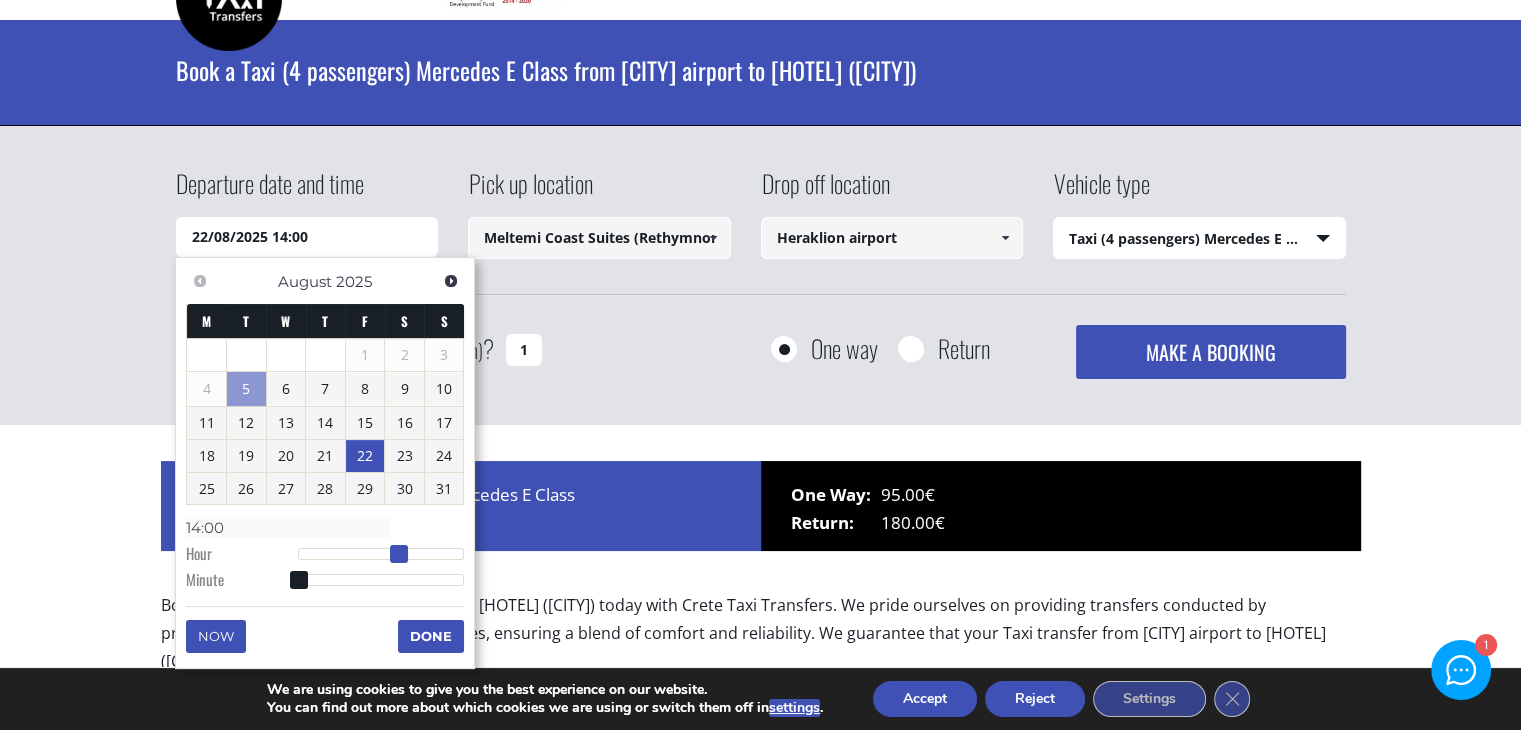 type on "22/08/2025 13:00" 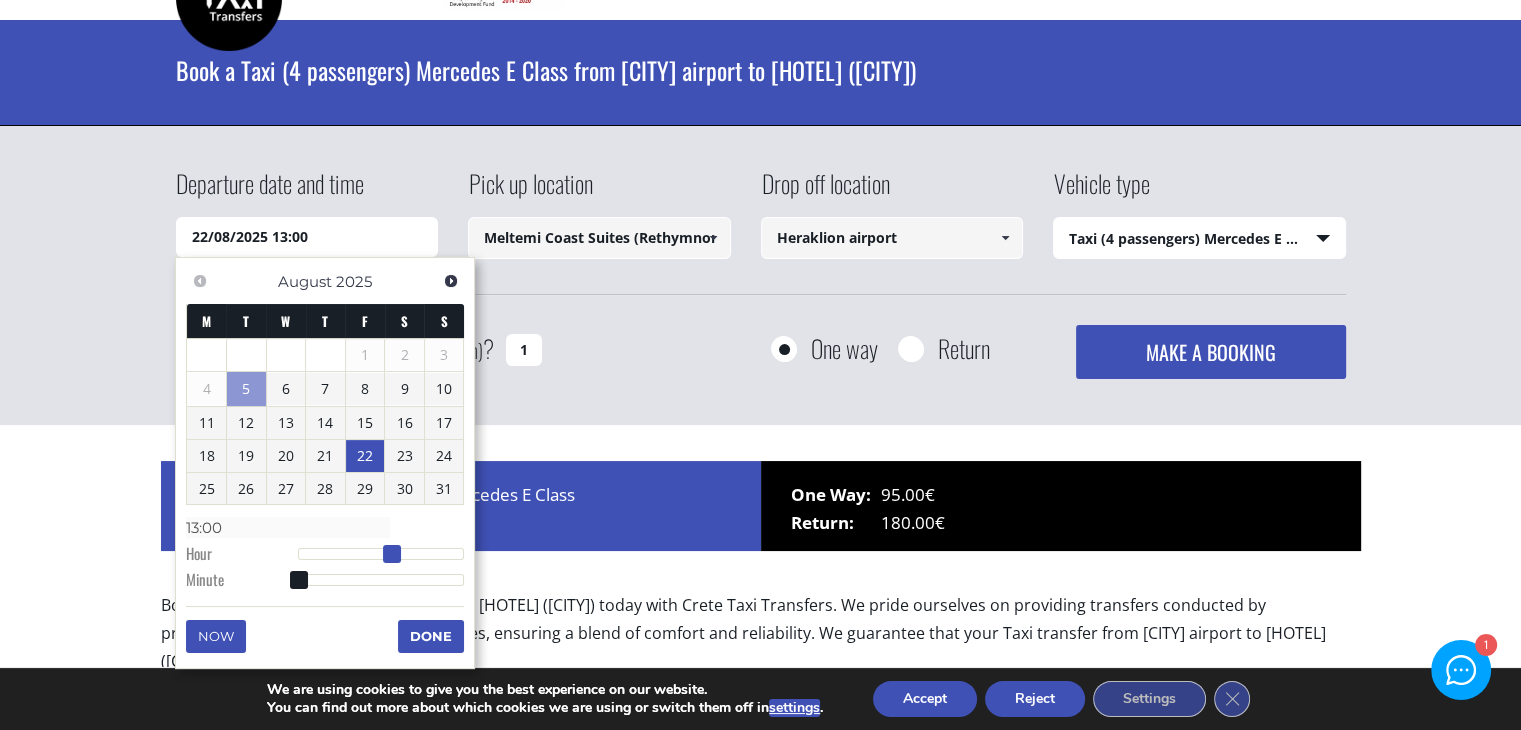 type on "22/08/2025 12:00" 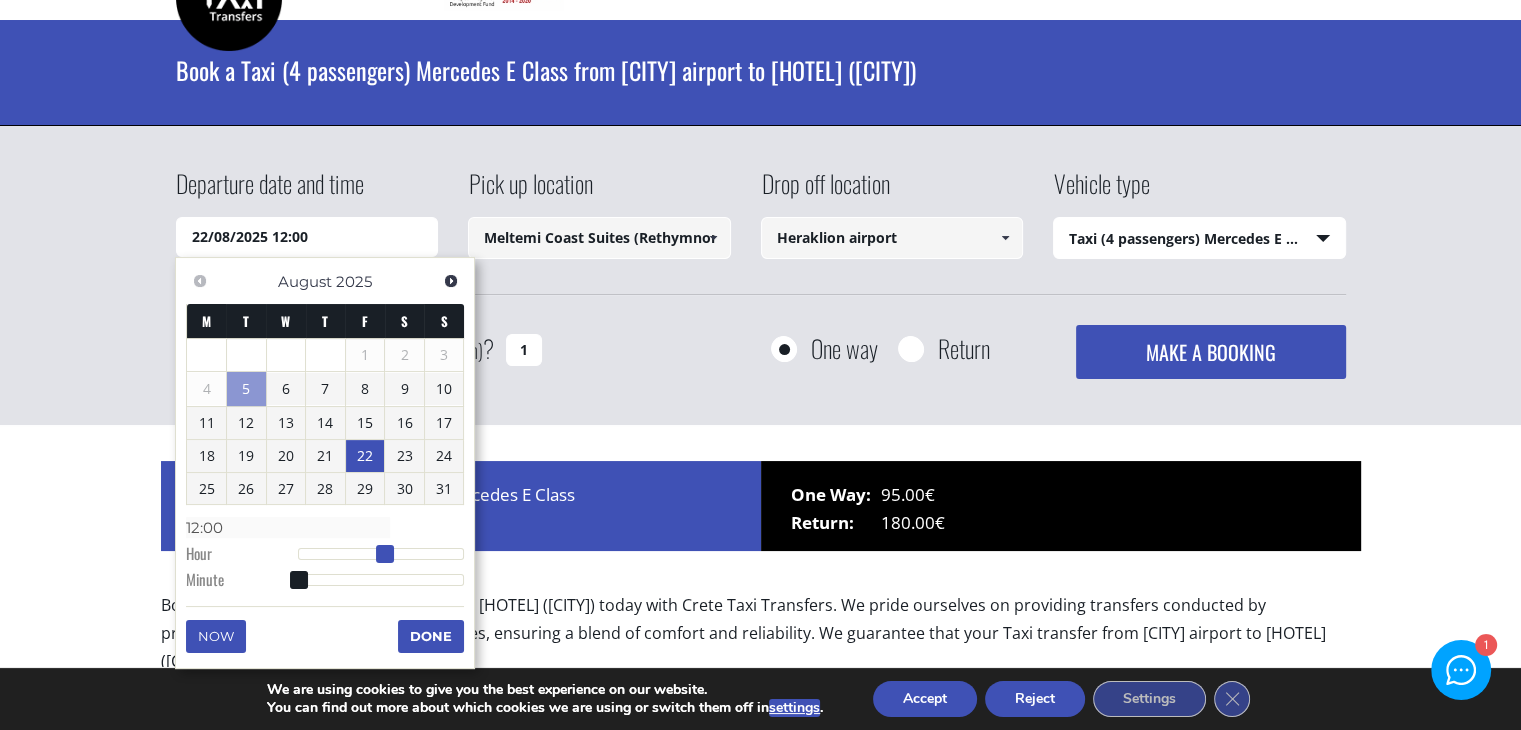 type on "22/08/2025 11:00" 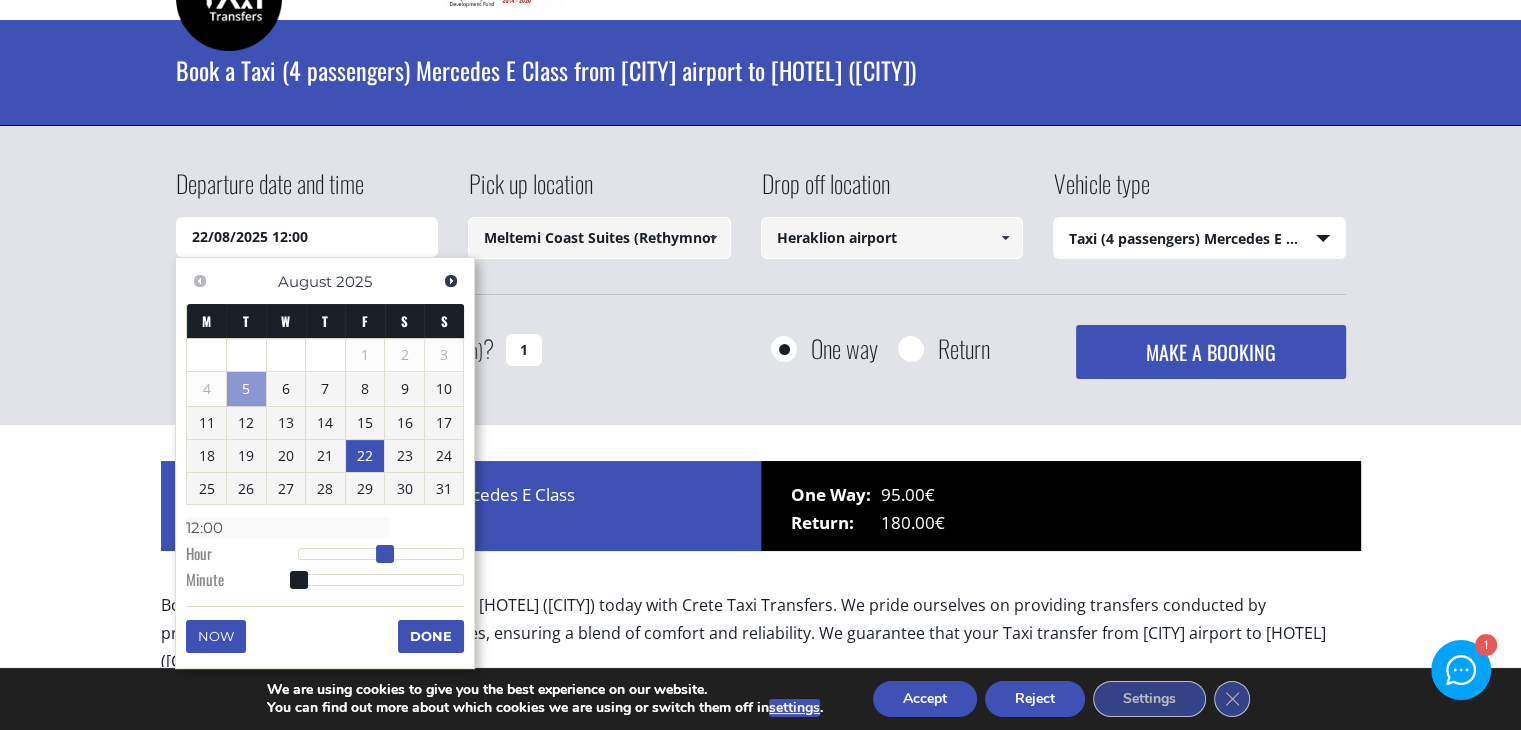 type on "11:00" 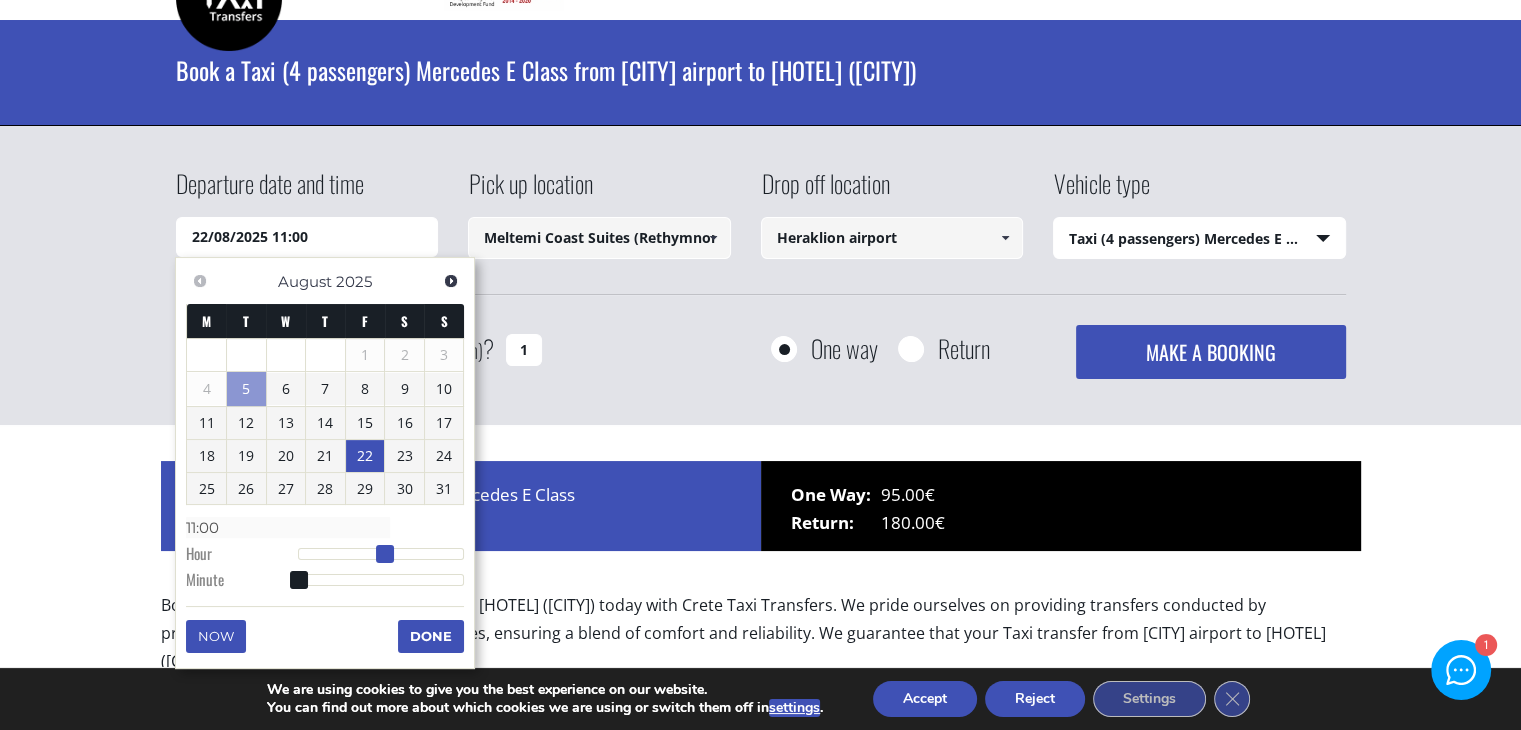 drag, startPoint x: 300, startPoint y: 549, endPoint x: 382, endPoint y: 553, distance: 82.0975 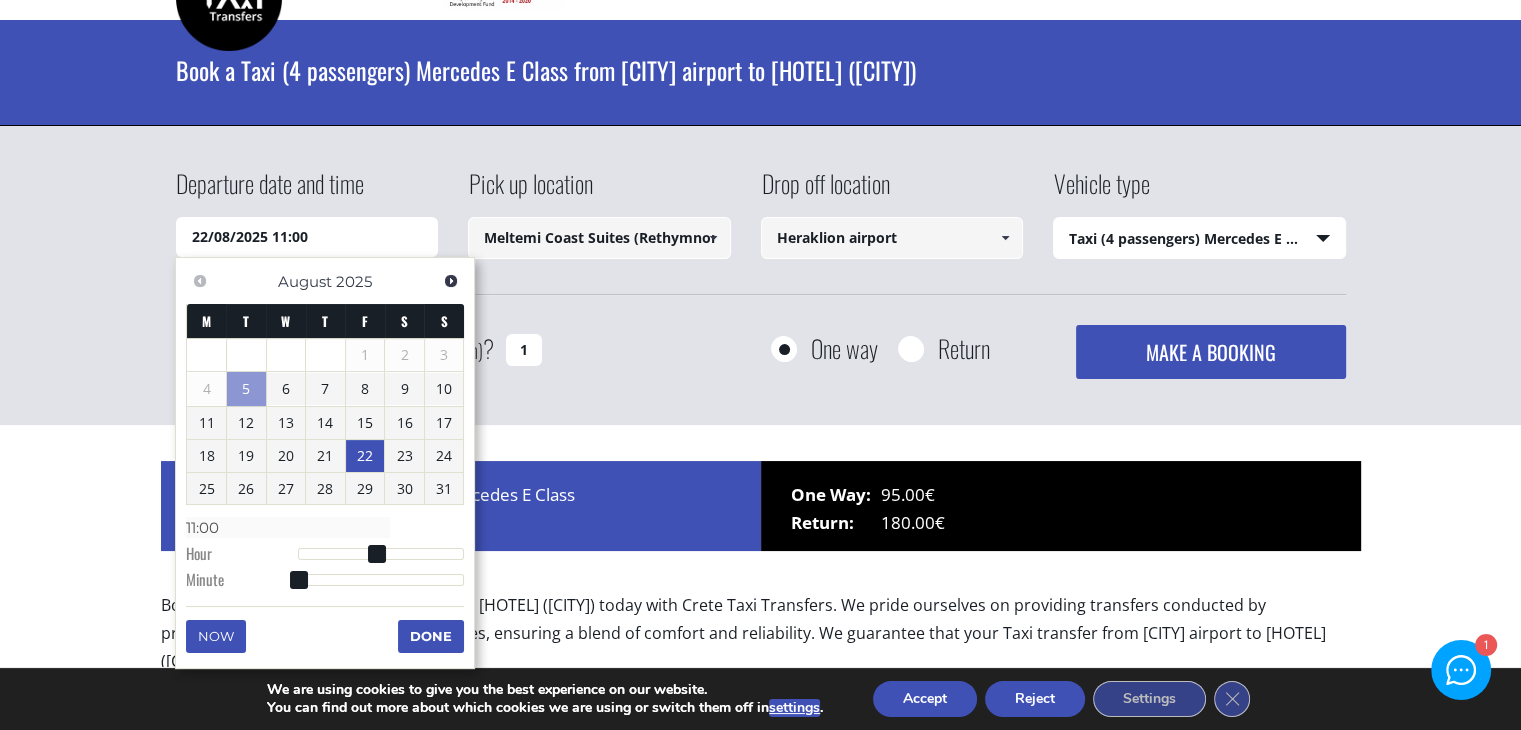 click on "Done" at bounding box center (431, 636) 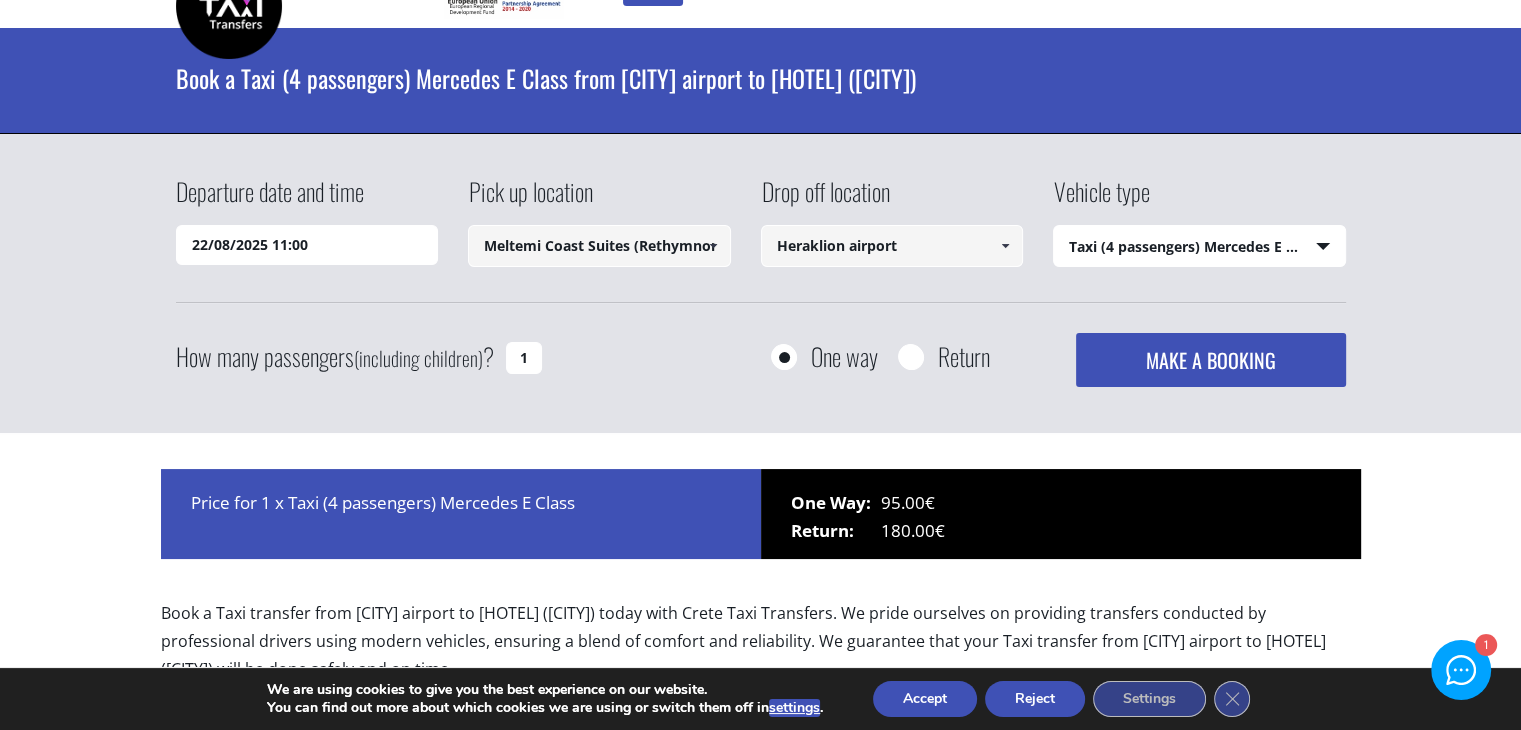 scroll, scrollTop: 79, scrollLeft: 0, axis: vertical 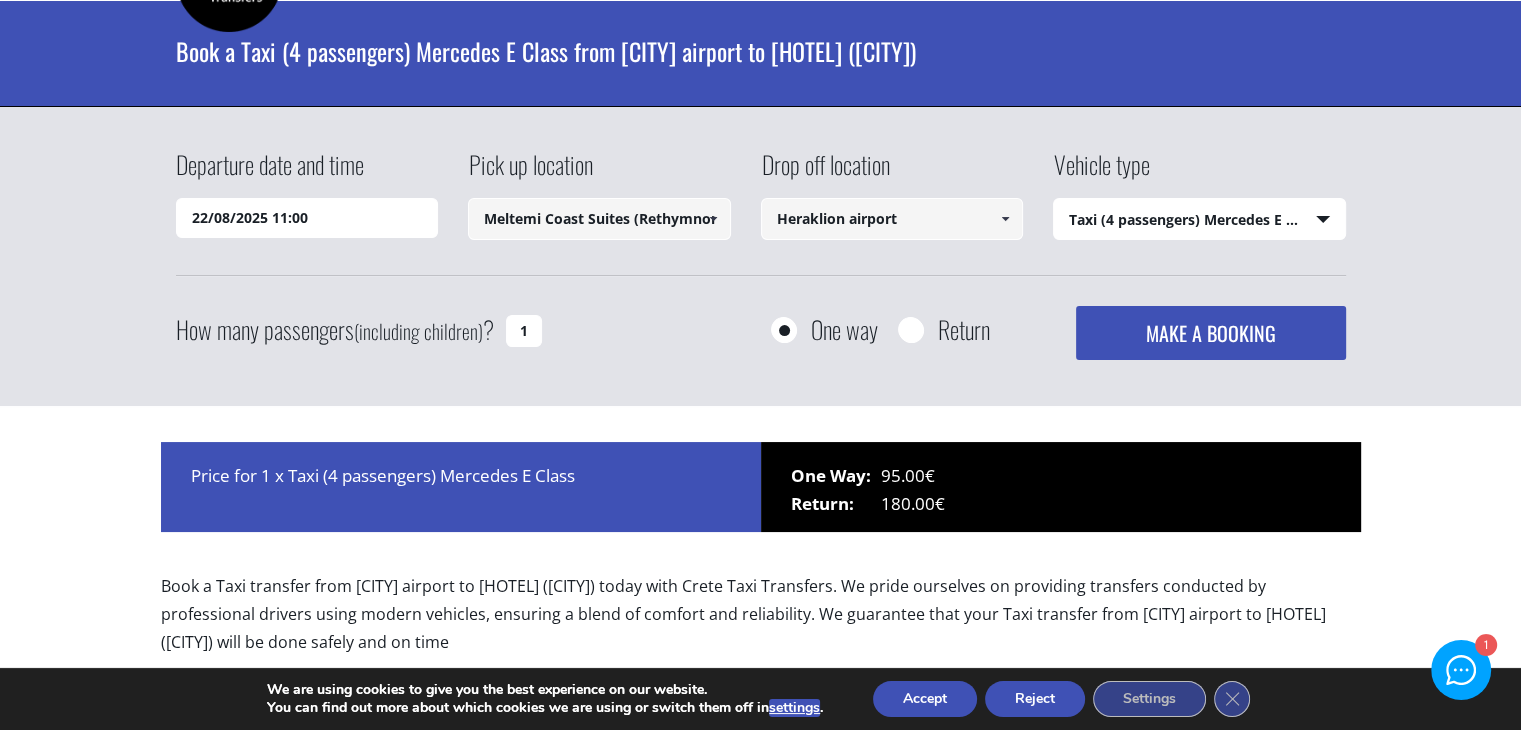 click on "MAKE A BOOKING" at bounding box center [1210, 333] 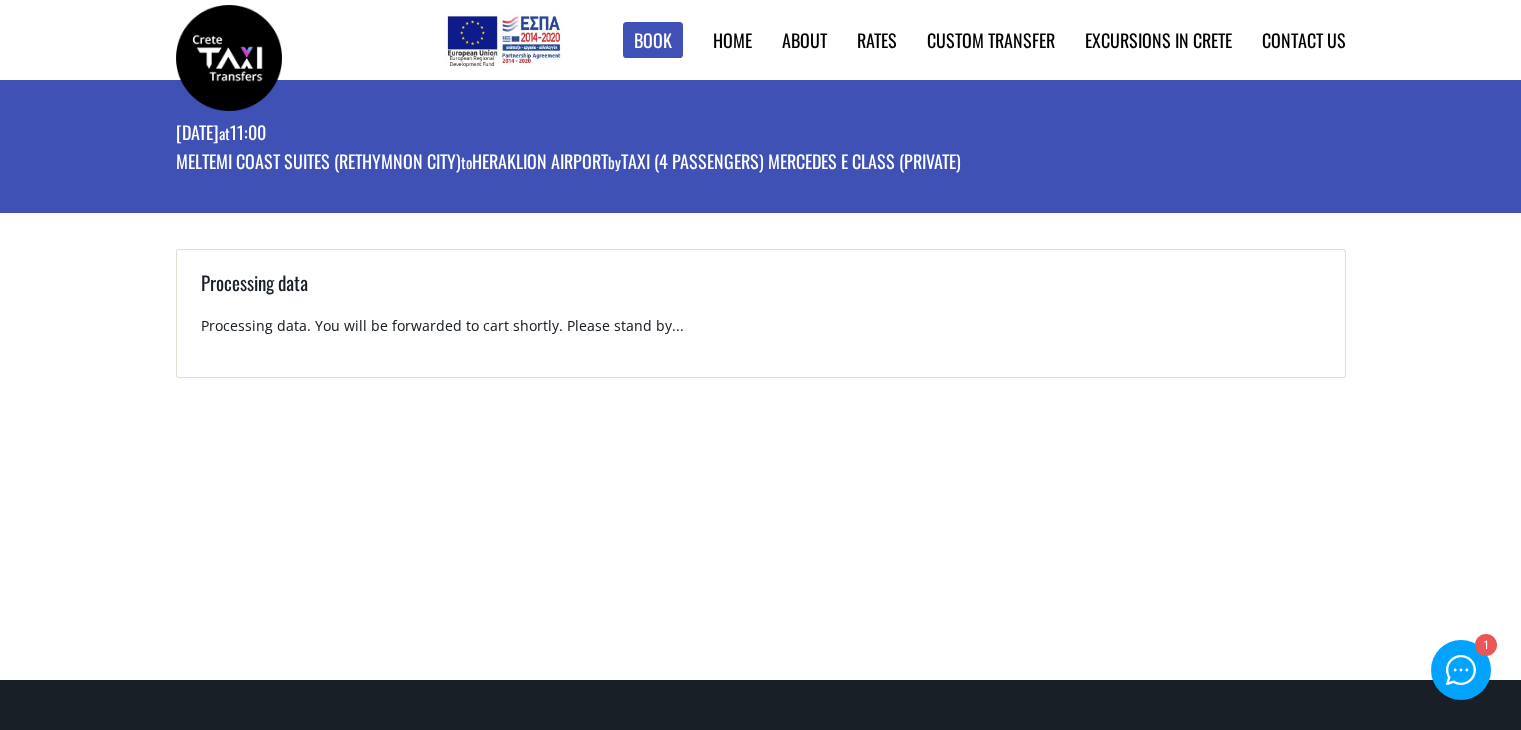 scroll, scrollTop: 0, scrollLeft: 0, axis: both 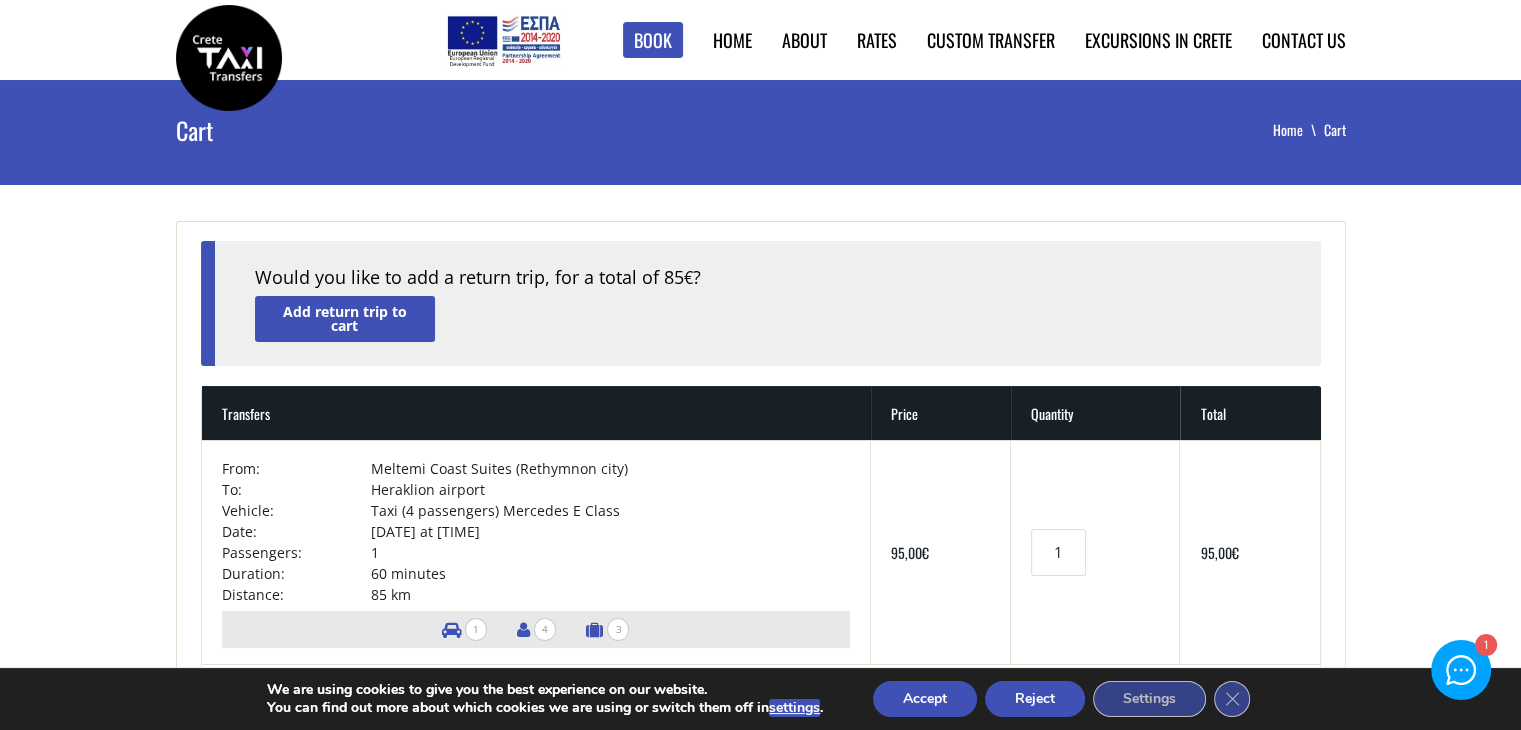 click at bounding box center (229, 58) 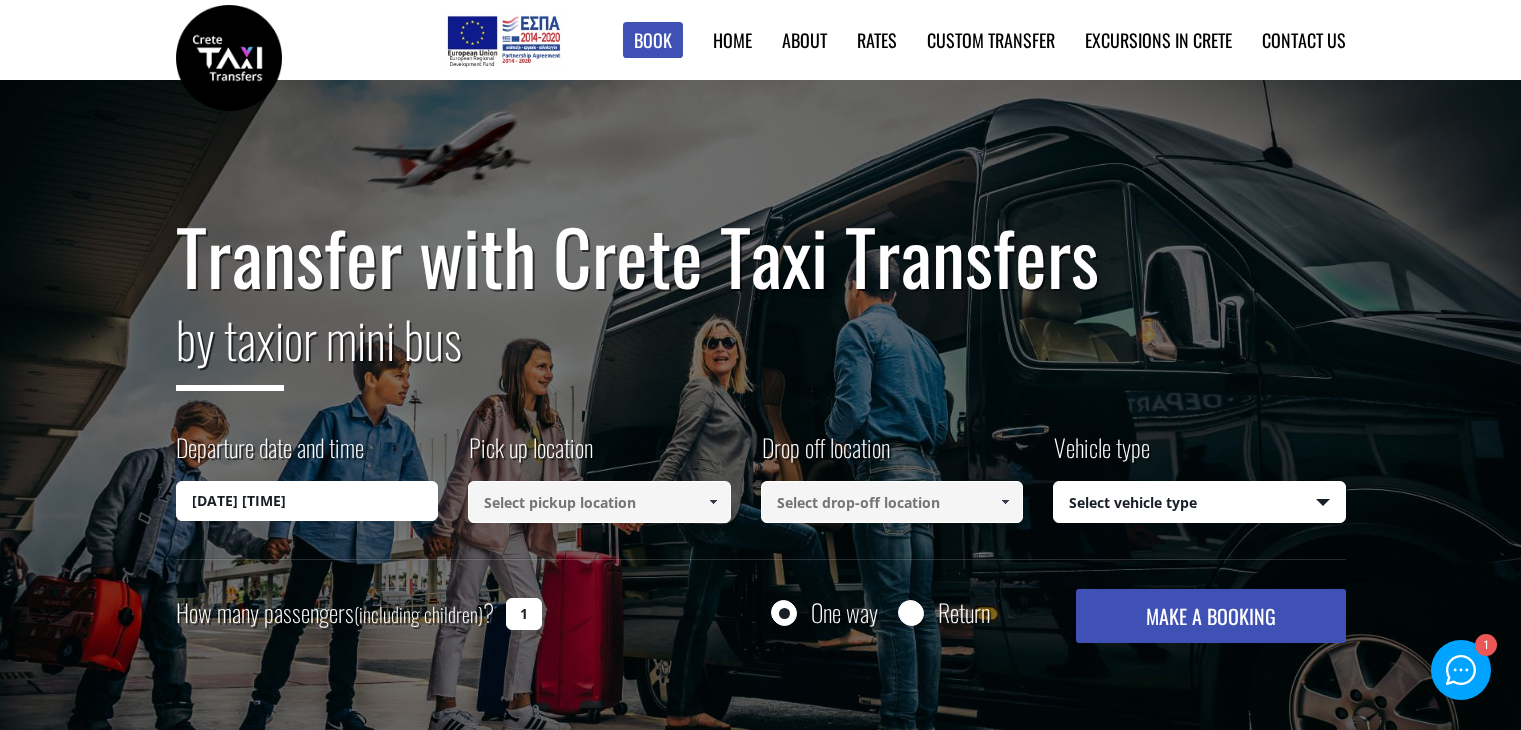 scroll, scrollTop: 0, scrollLeft: 0, axis: both 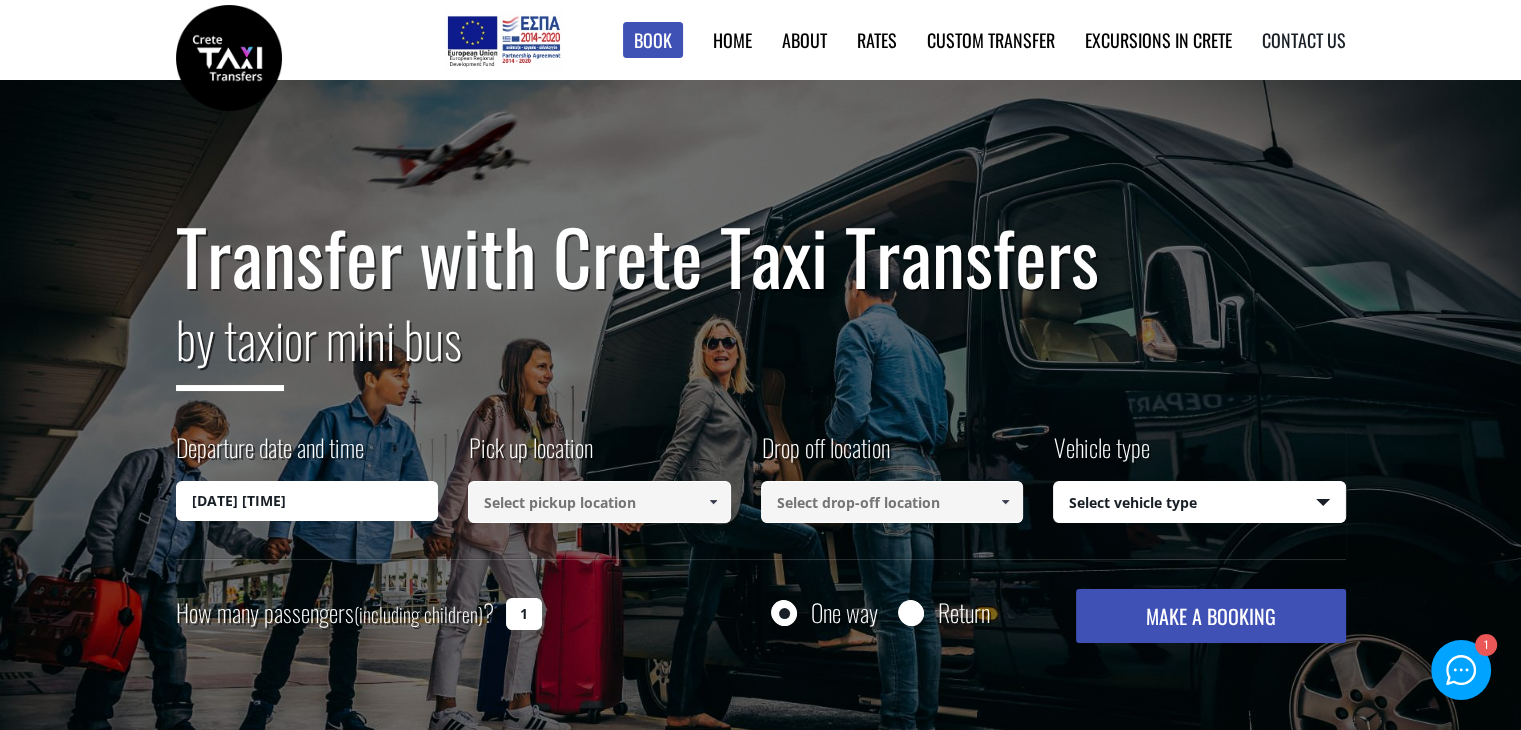click on "Contact us" at bounding box center (1304, 40) 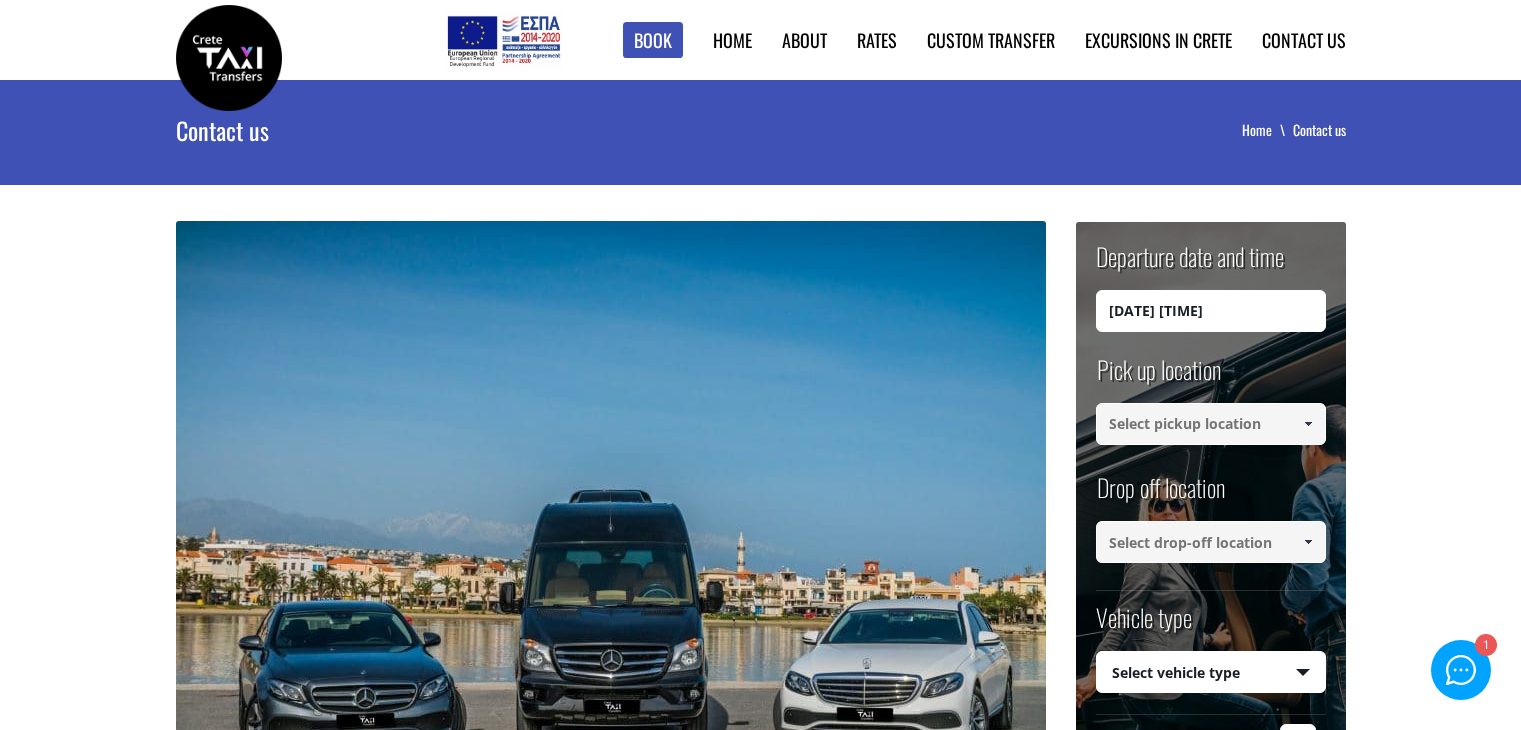 scroll, scrollTop: 0, scrollLeft: 0, axis: both 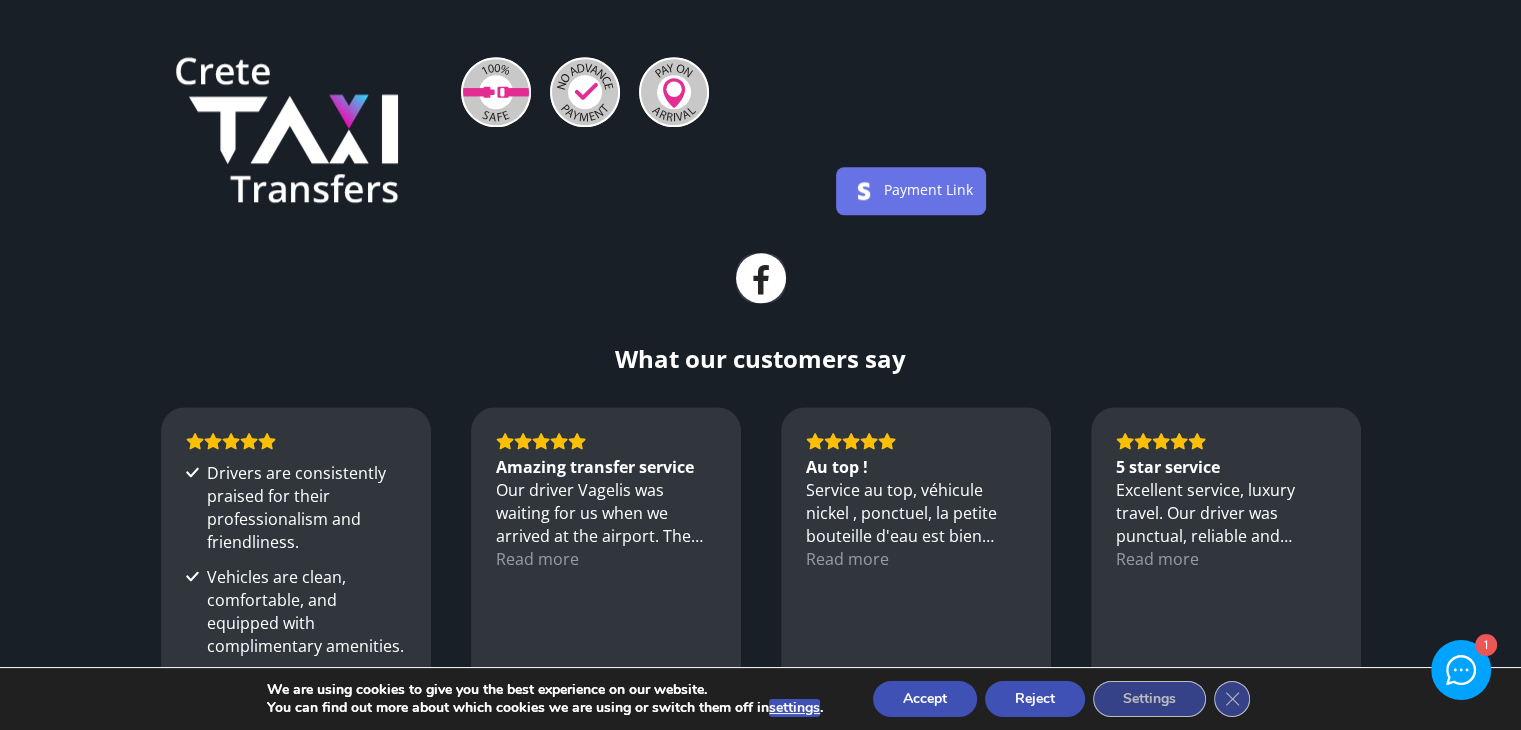 click at bounding box center [760, 281] 